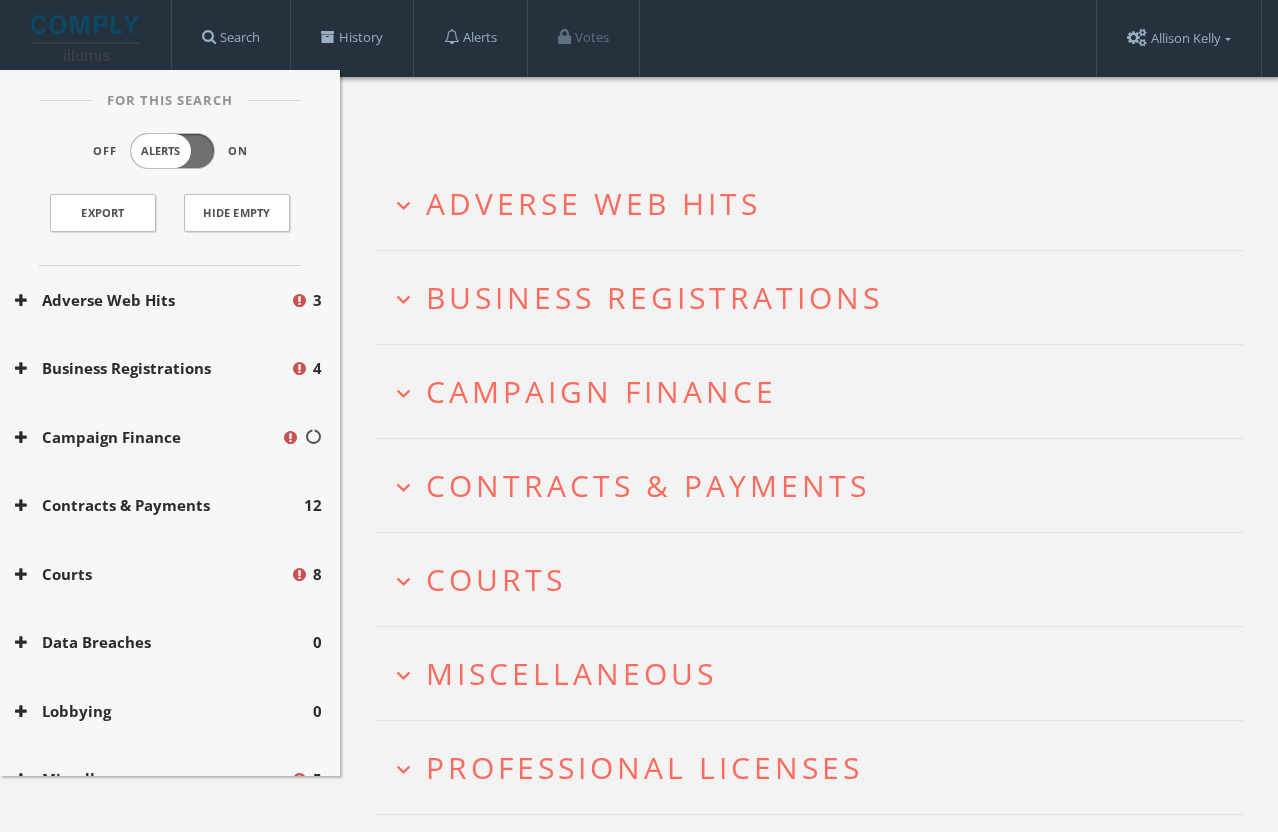 scroll, scrollTop: 145, scrollLeft: 0, axis: vertical 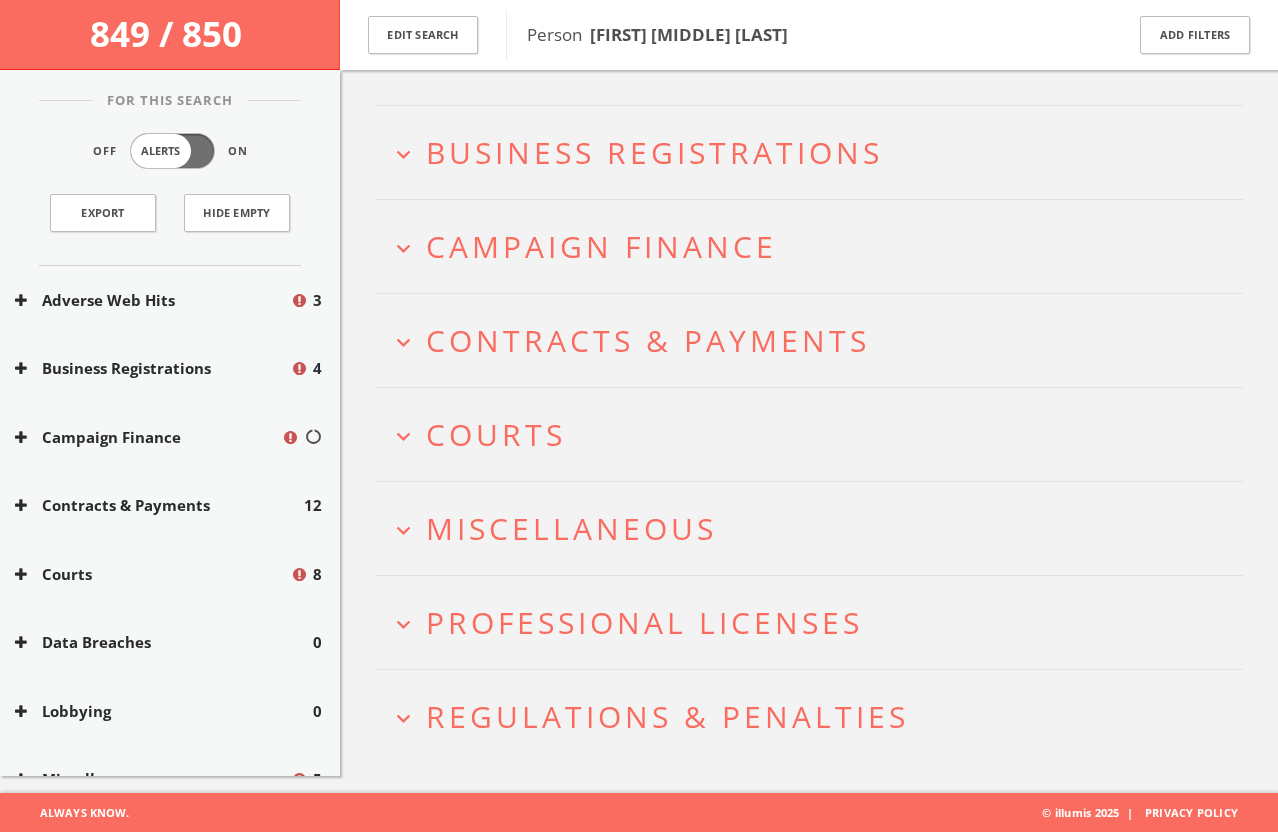 click on "Regulations & Penalties" at bounding box center (667, 716) 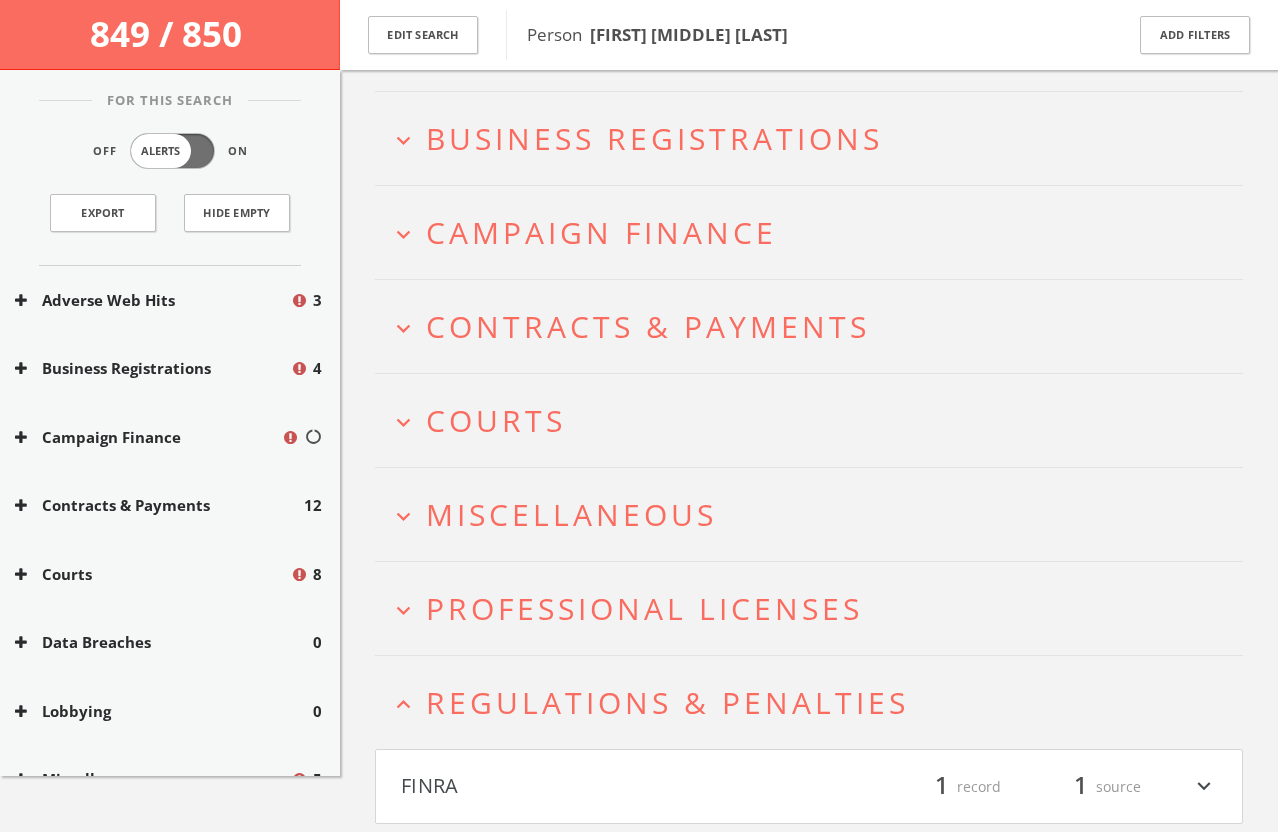 scroll, scrollTop: 221, scrollLeft: 0, axis: vertical 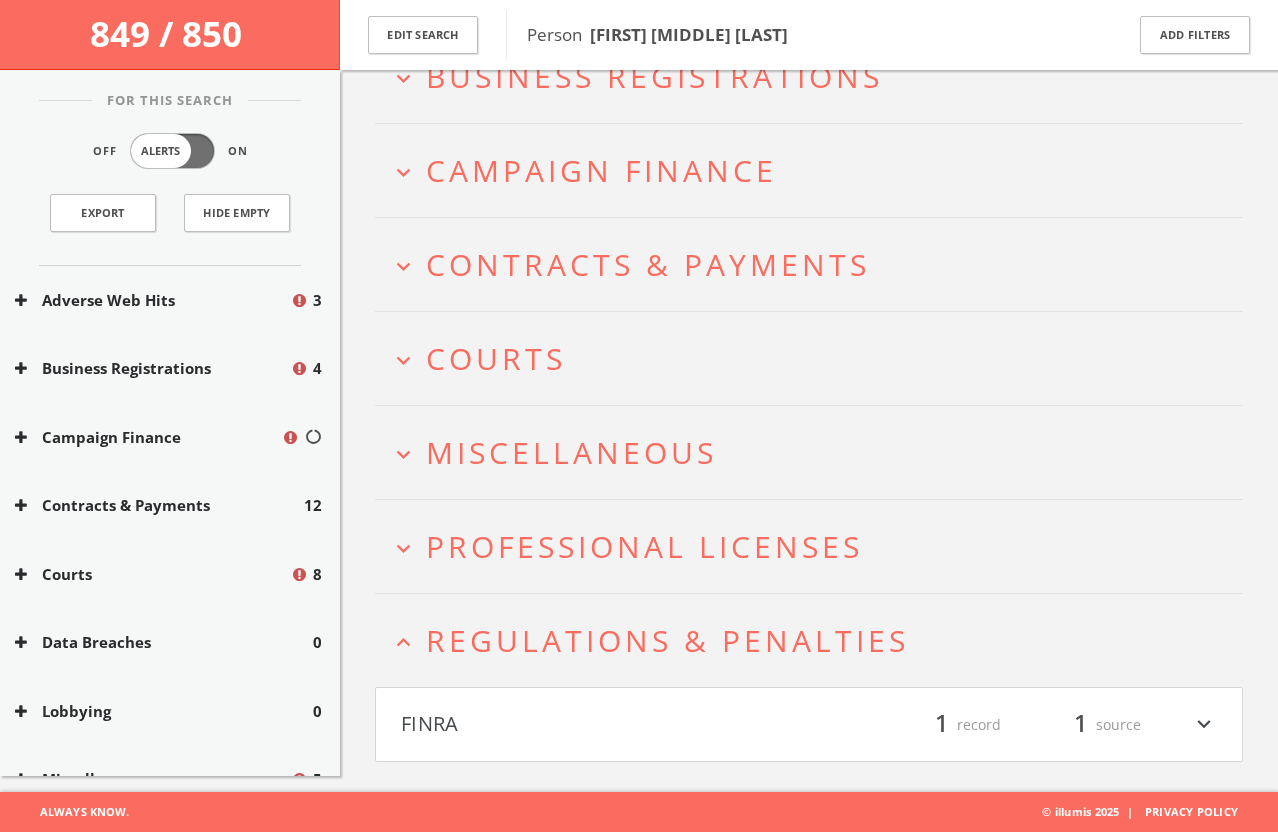 click on "filter_list 1 record  1 source  expand_more" at bounding box center [1013, 725] 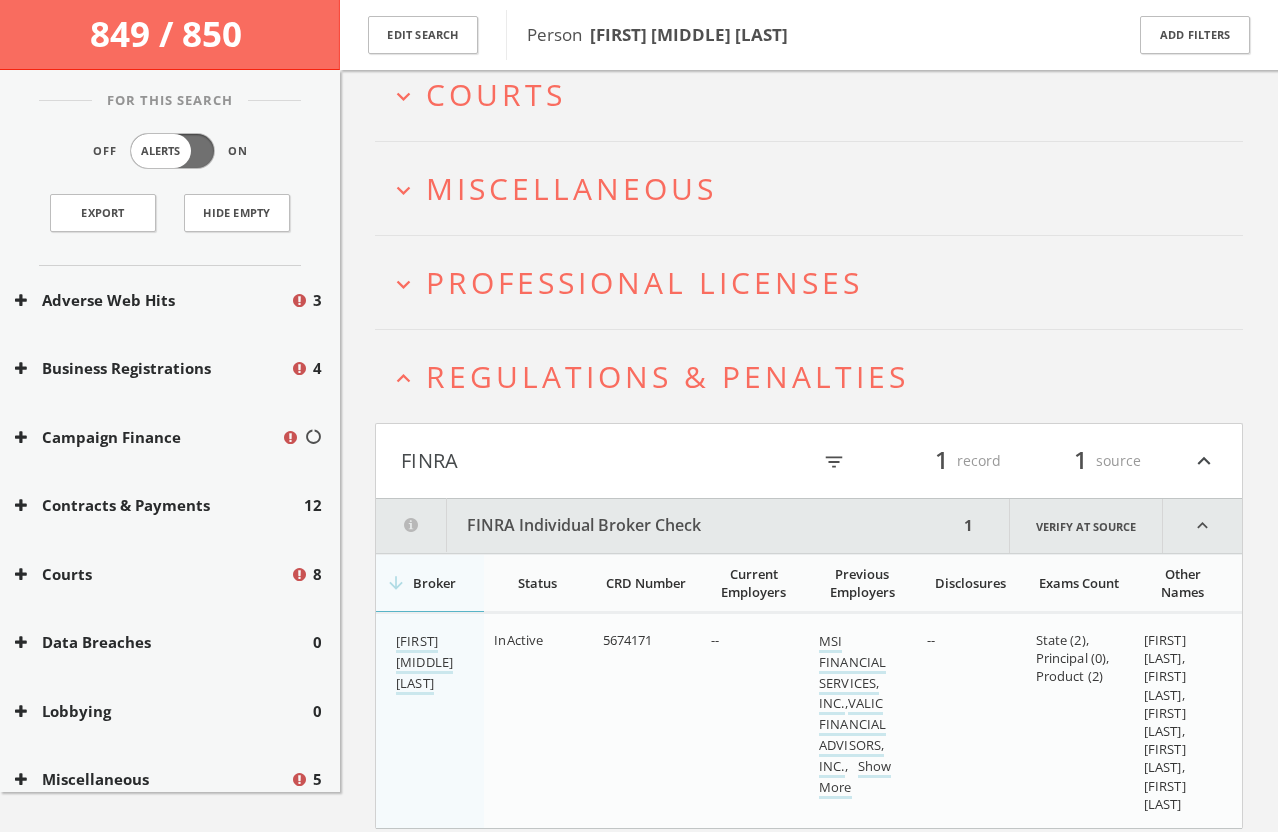 scroll, scrollTop: 551, scrollLeft: 0, axis: vertical 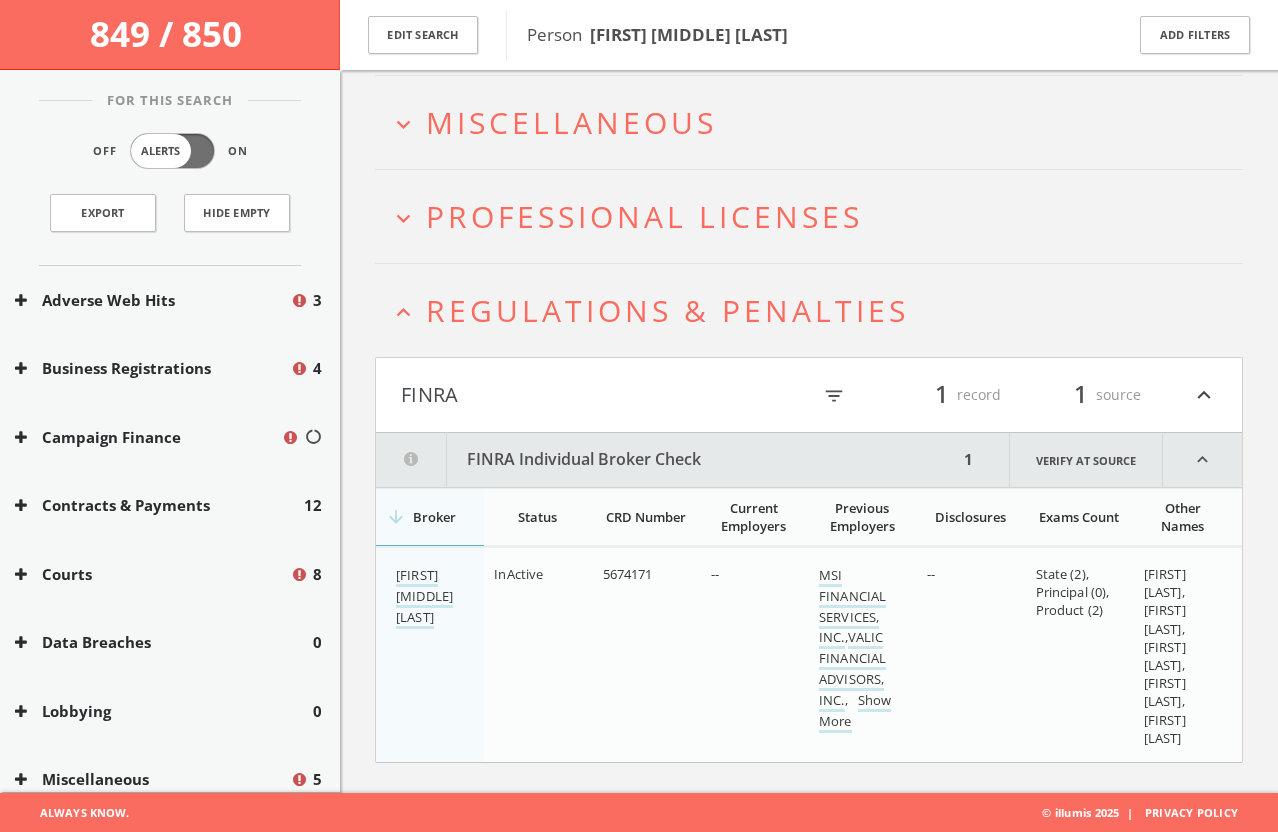 click on "FINRA" at bounding box center [605, 395] 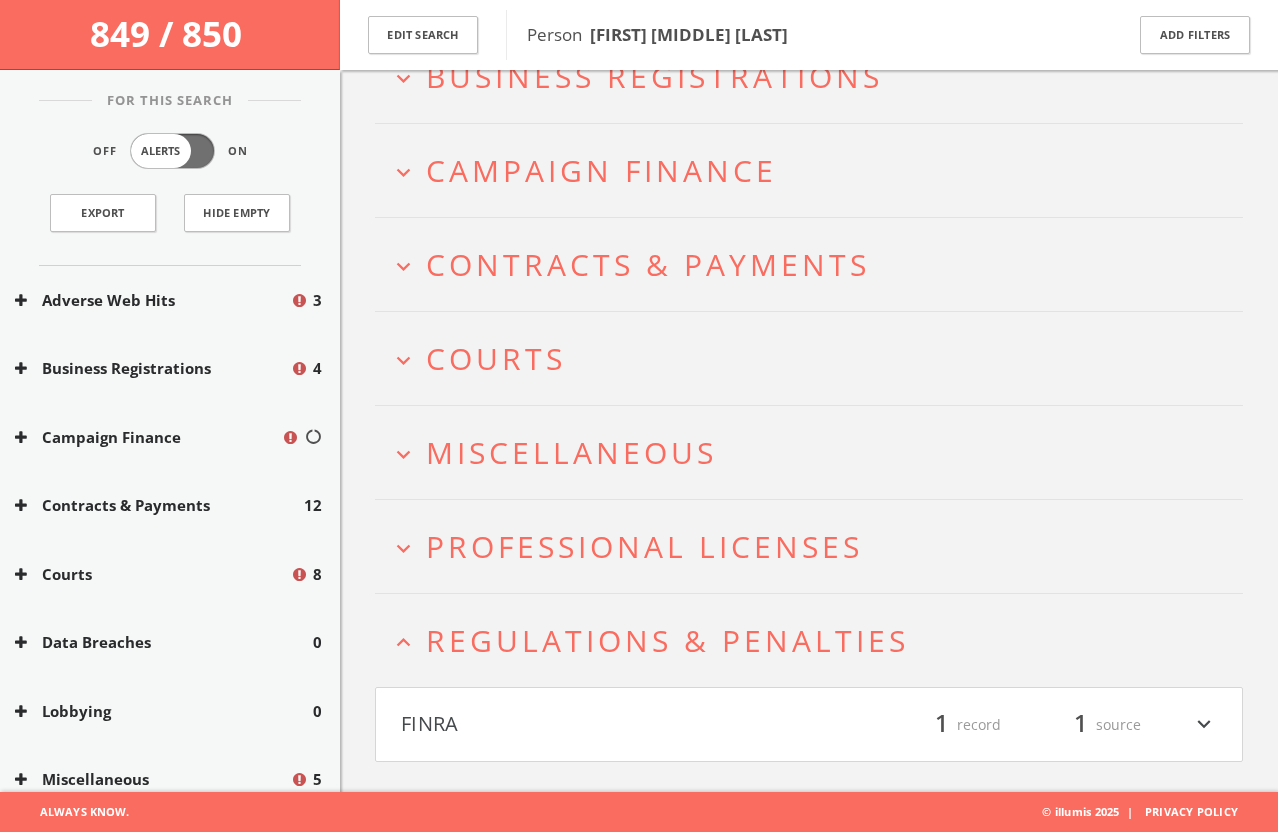 click on "expand_less Regulations & Penalties" at bounding box center (809, 640) 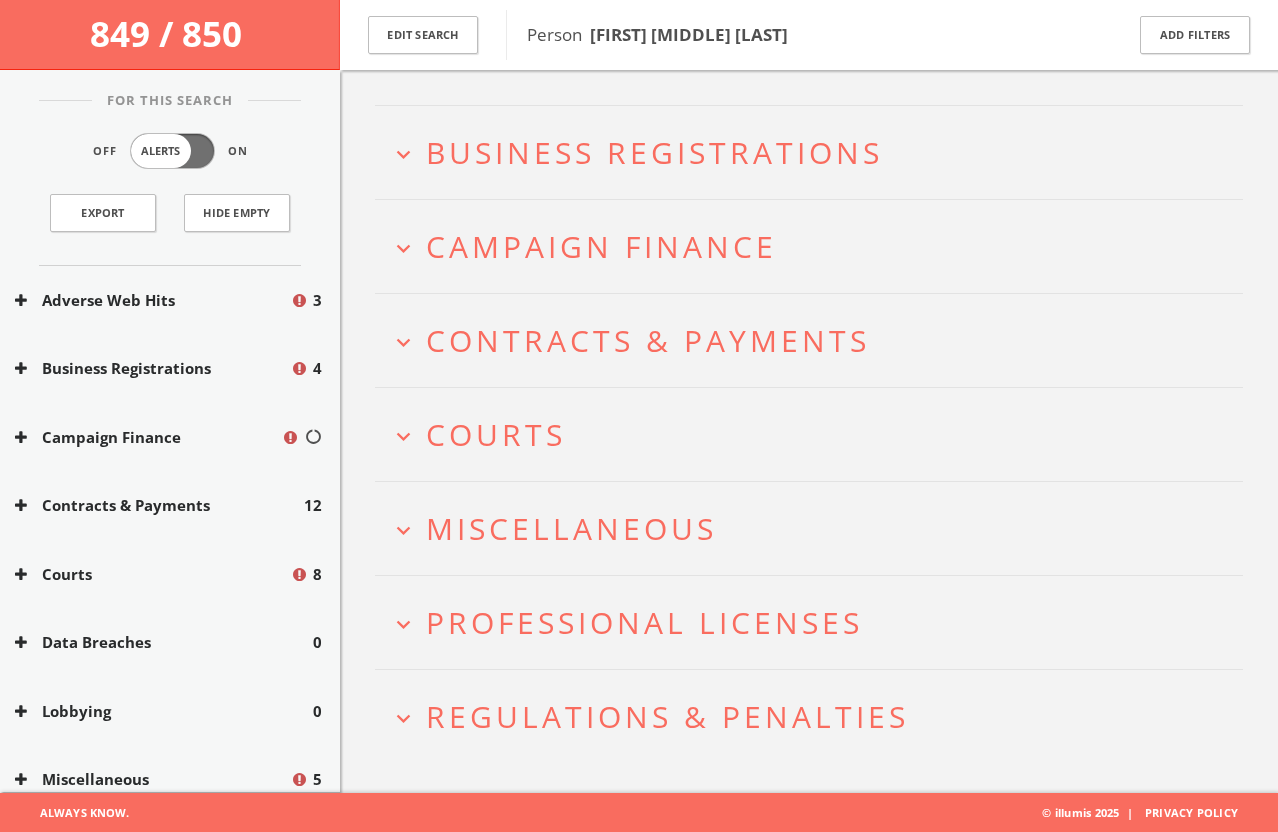 click on "Professional Licenses" at bounding box center [644, 622] 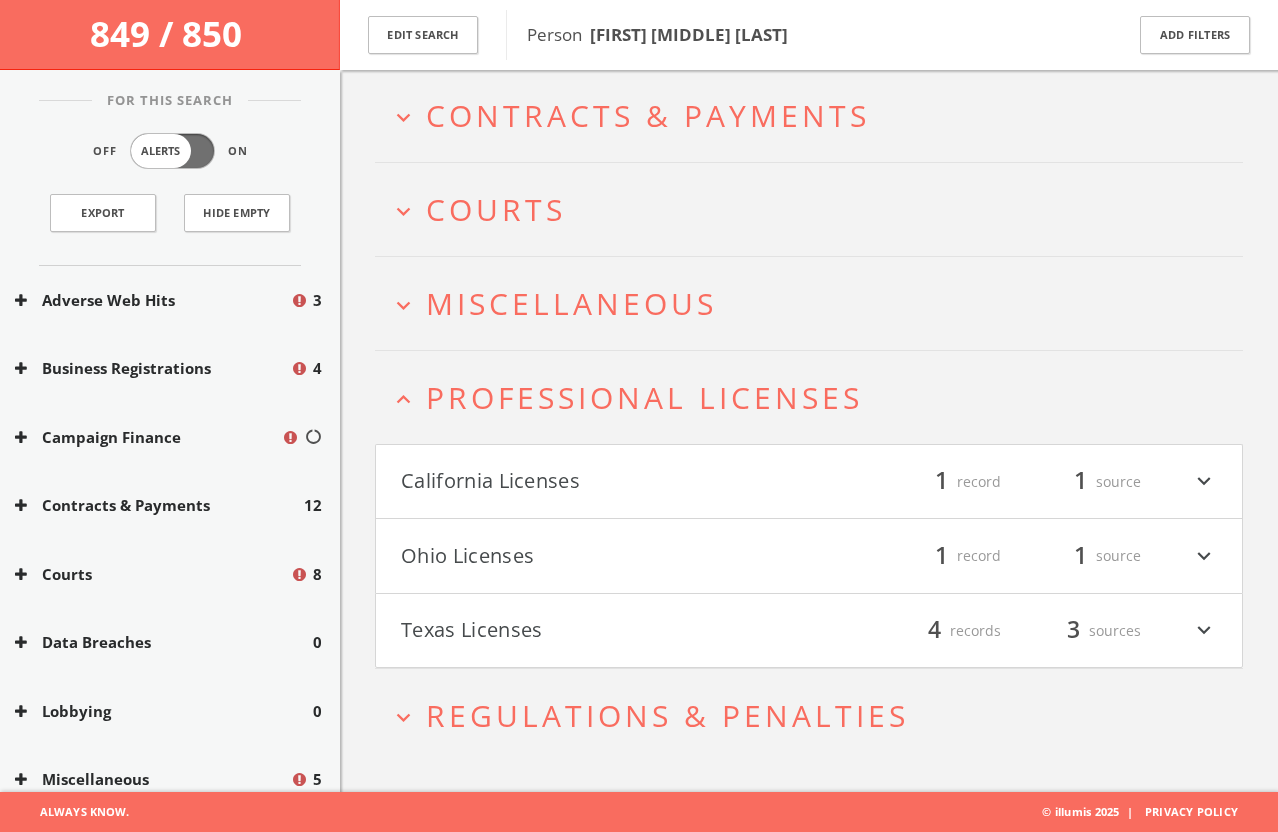 click on "Texas Licenses" at bounding box center [605, 631] 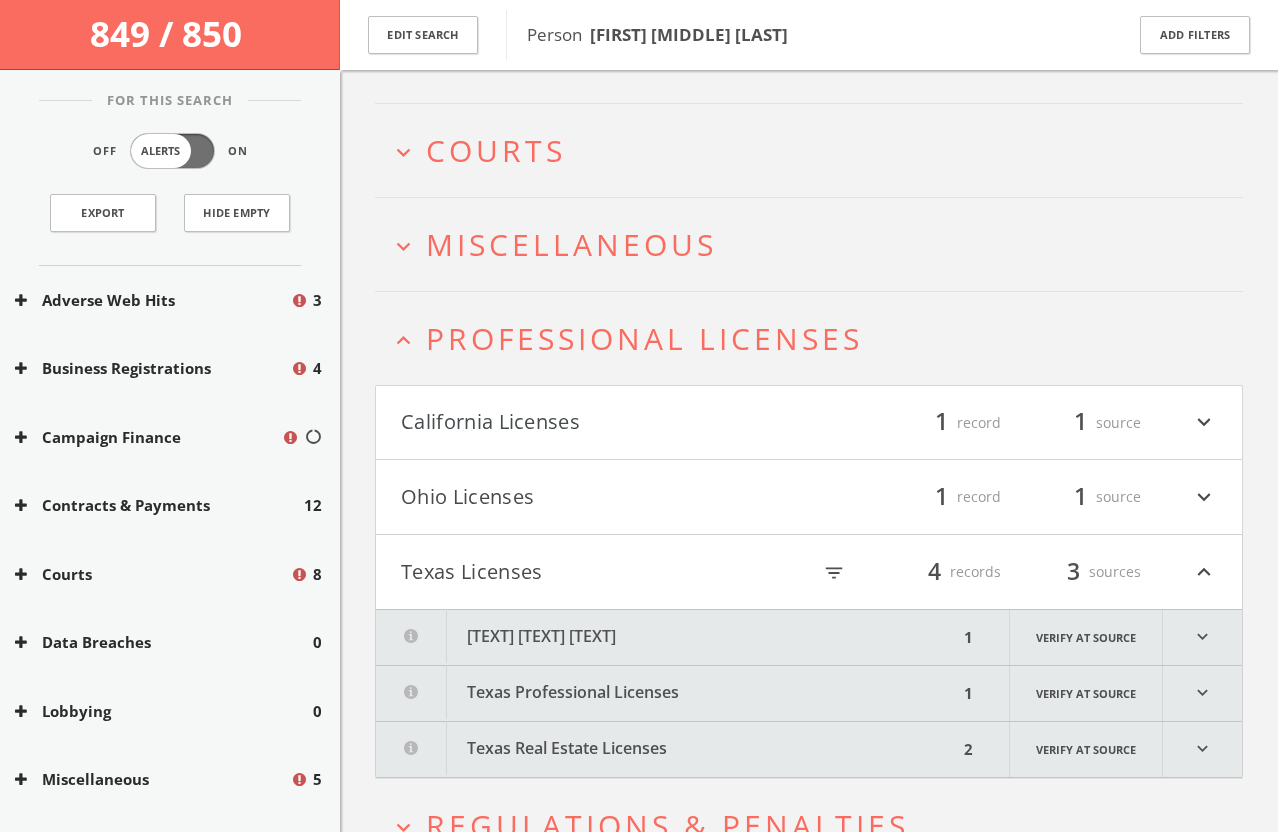 scroll, scrollTop: 538, scrollLeft: 0, axis: vertical 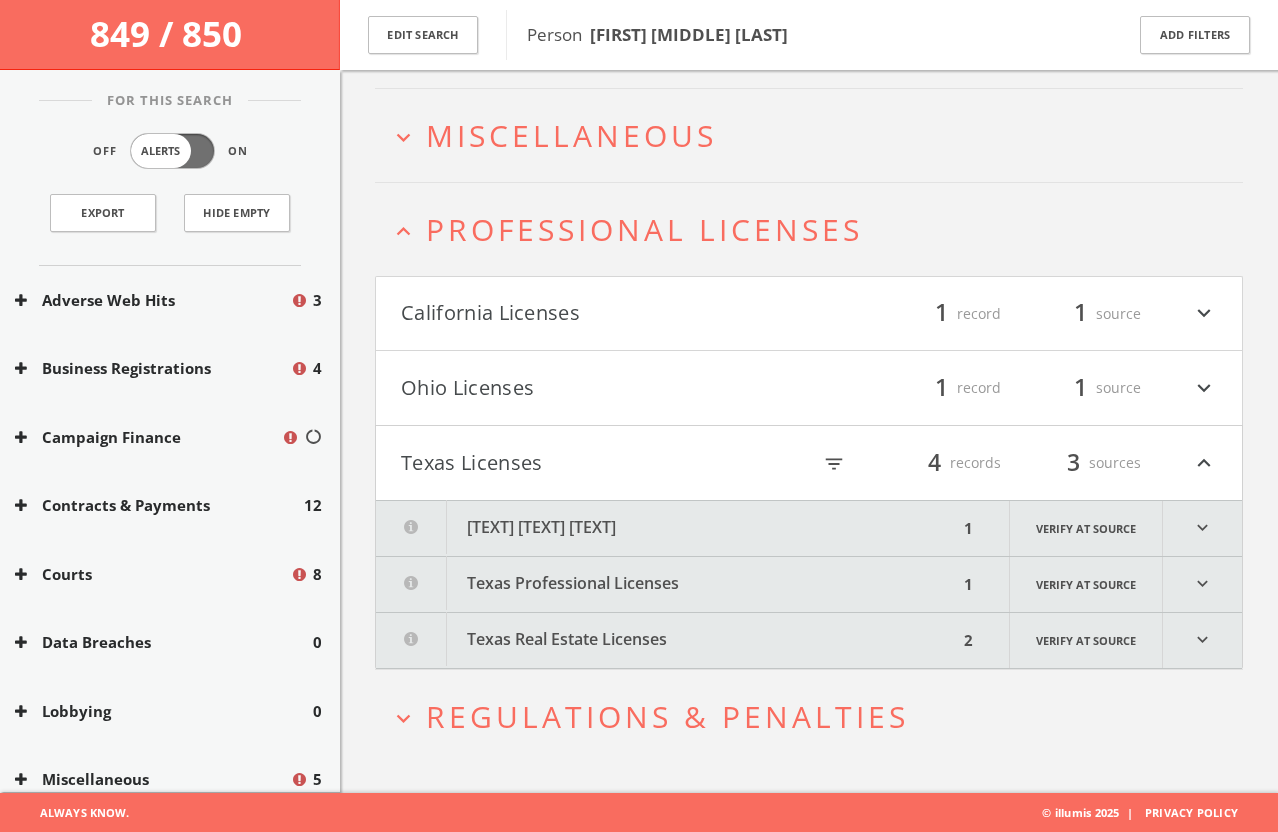 click on "Texas Licenses" at bounding box center (605, 463) 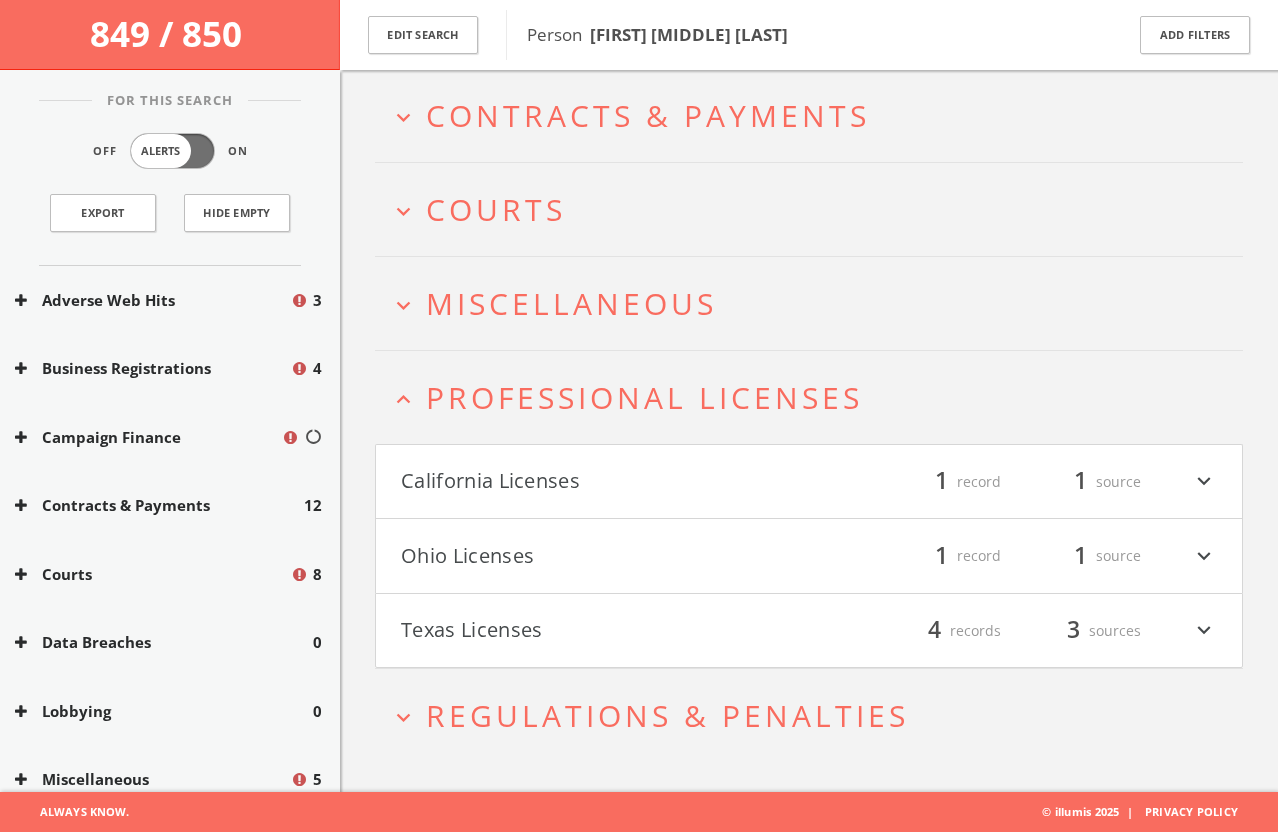 click on "California Licenses" at bounding box center [605, 482] 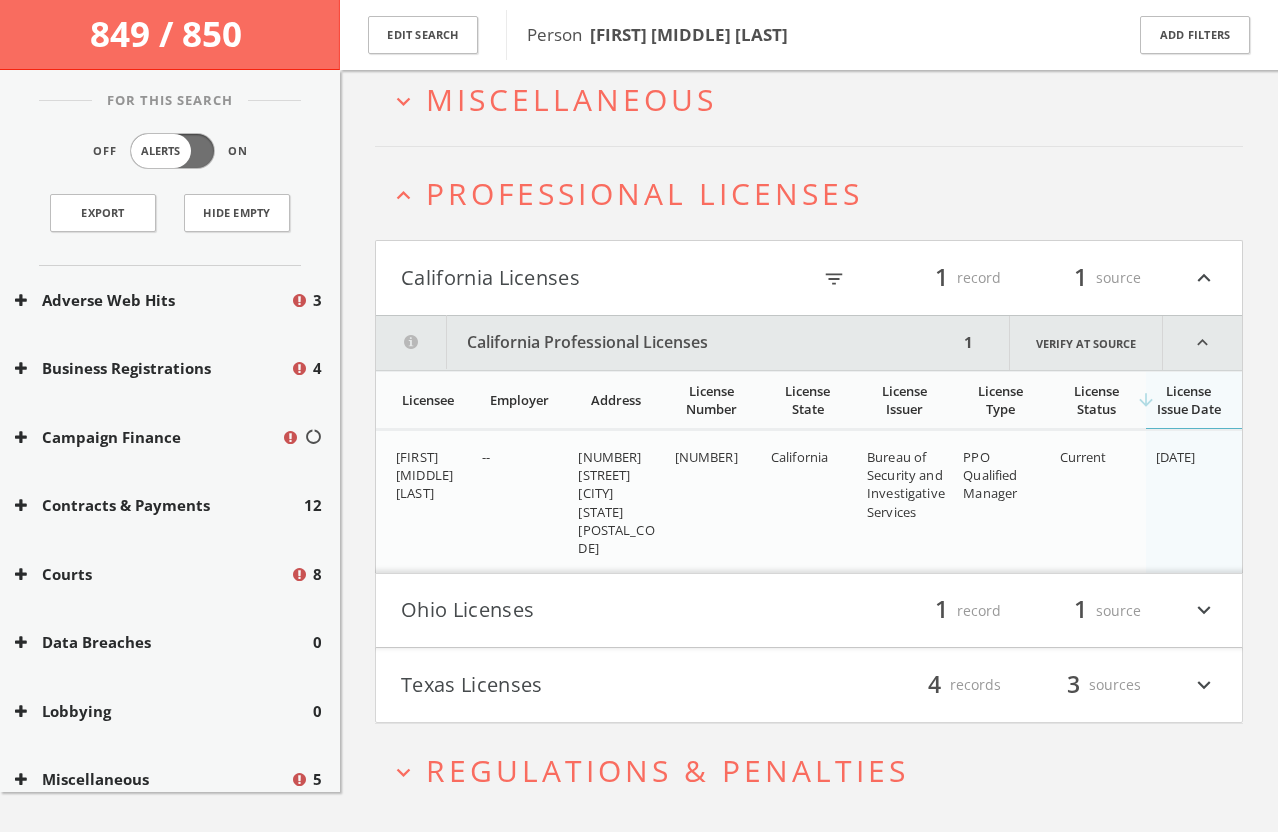 scroll, scrollTop: 628, scrollLeft: 0, axis: vertical 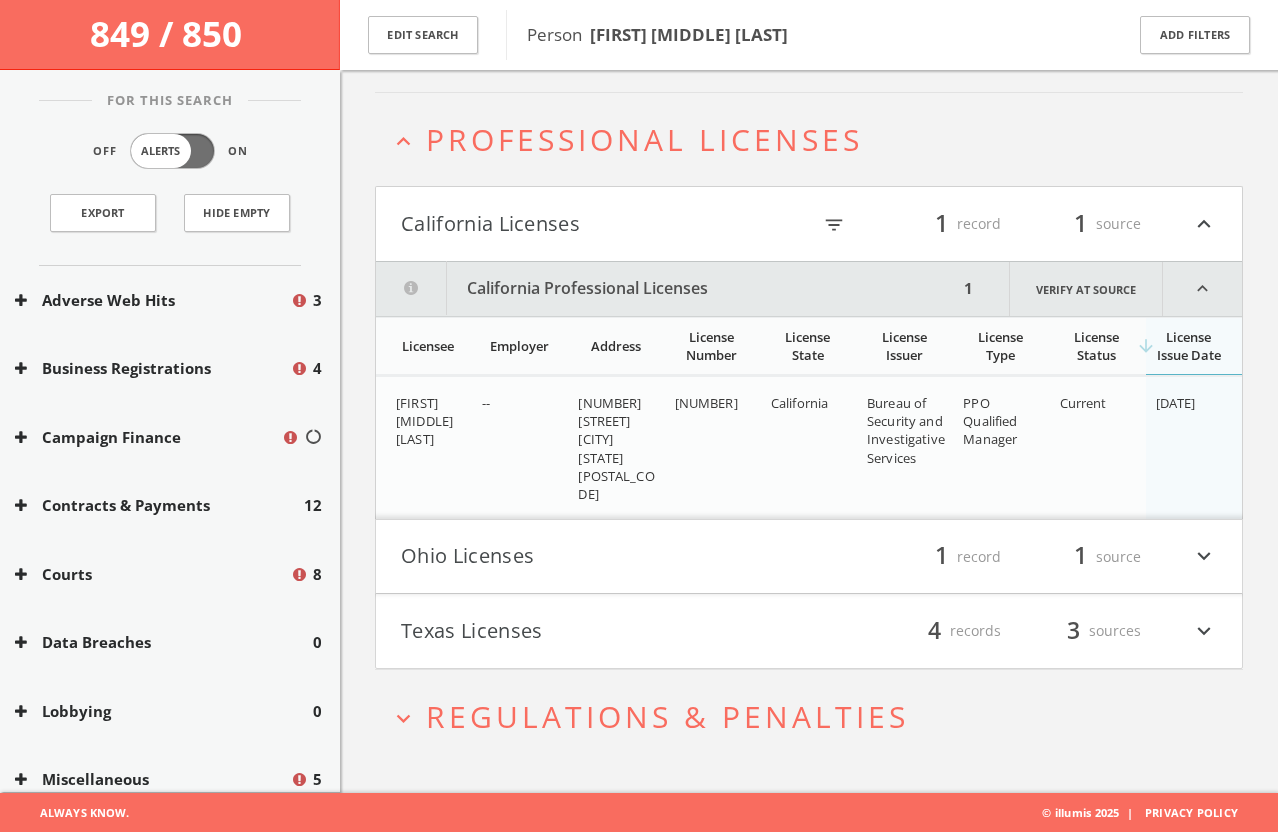 click on "California Licenses" at bounding box center [605, 224] 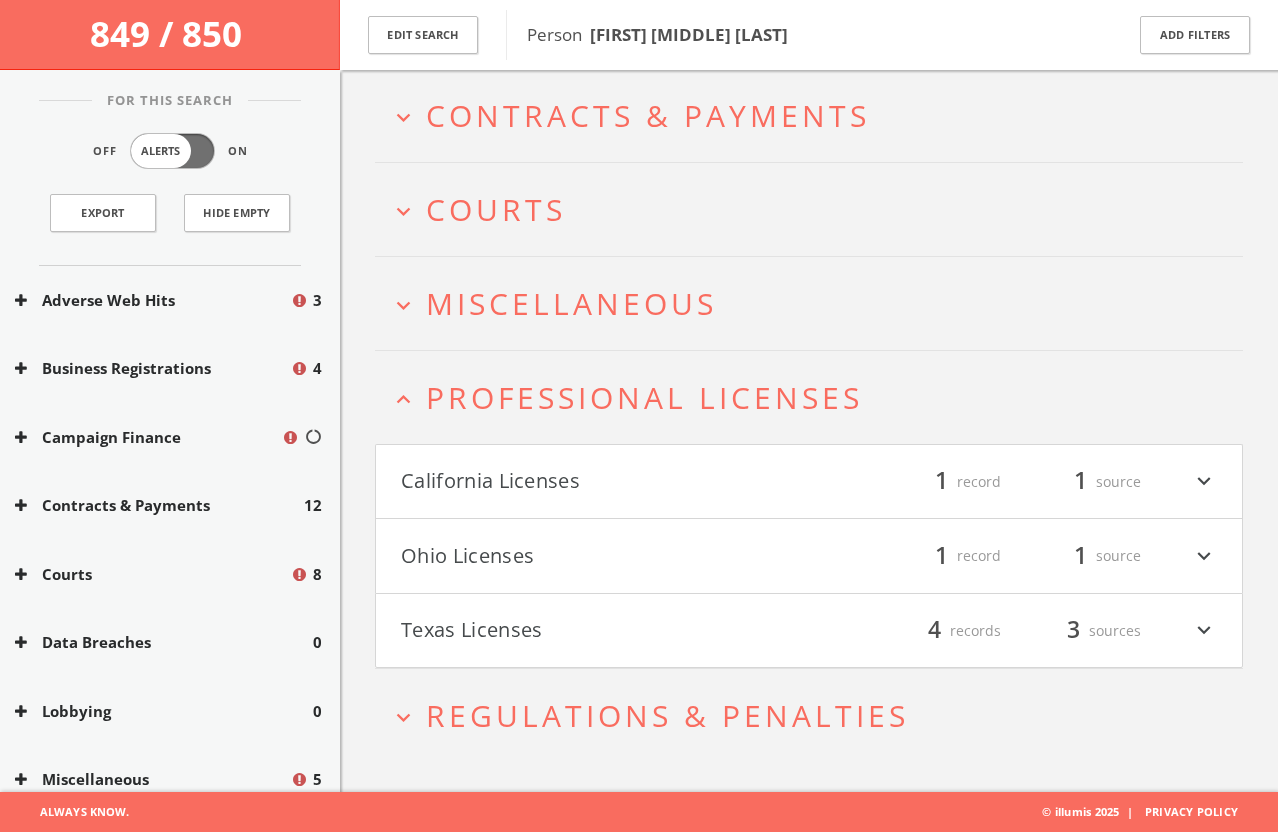 click on "Professional Licenses" at bounding box center (644, 397) 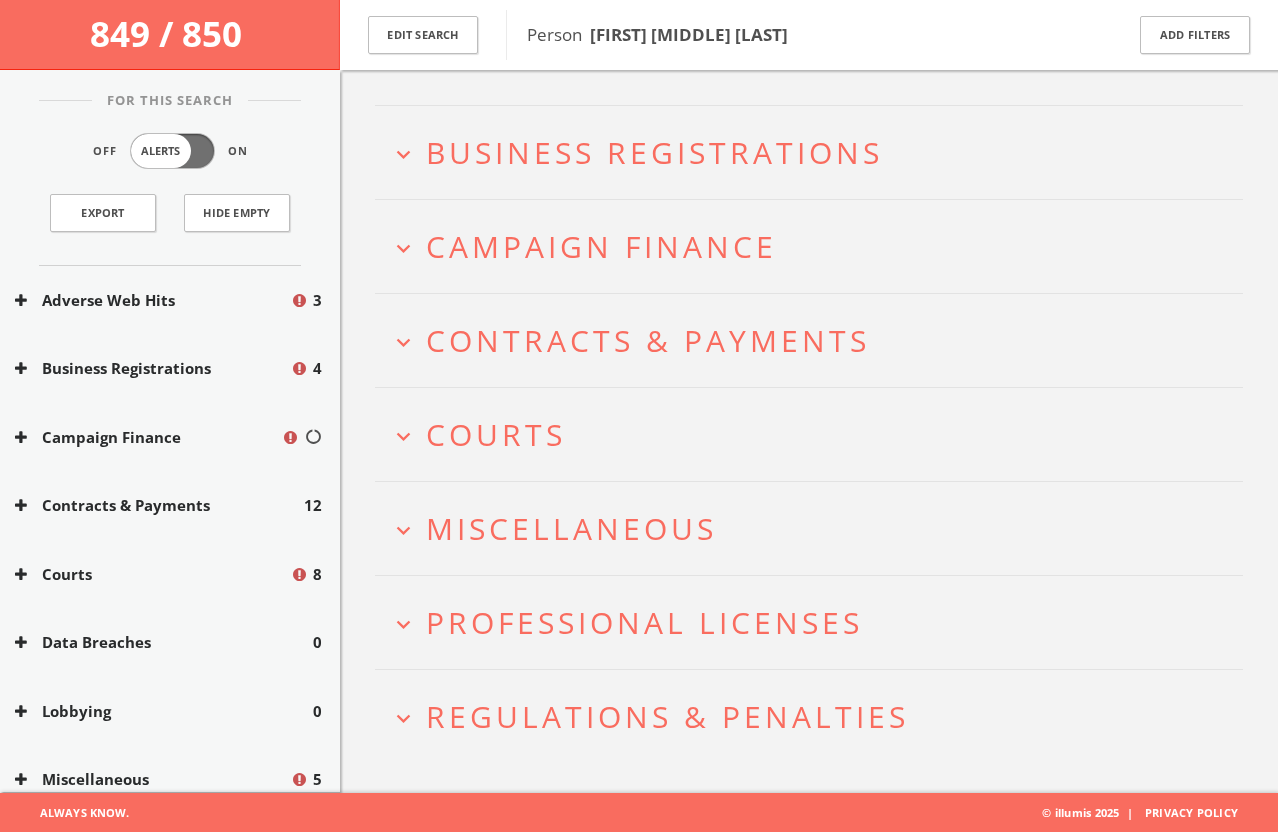 click on "Miscellaneous" at bounding box center [571, 528] 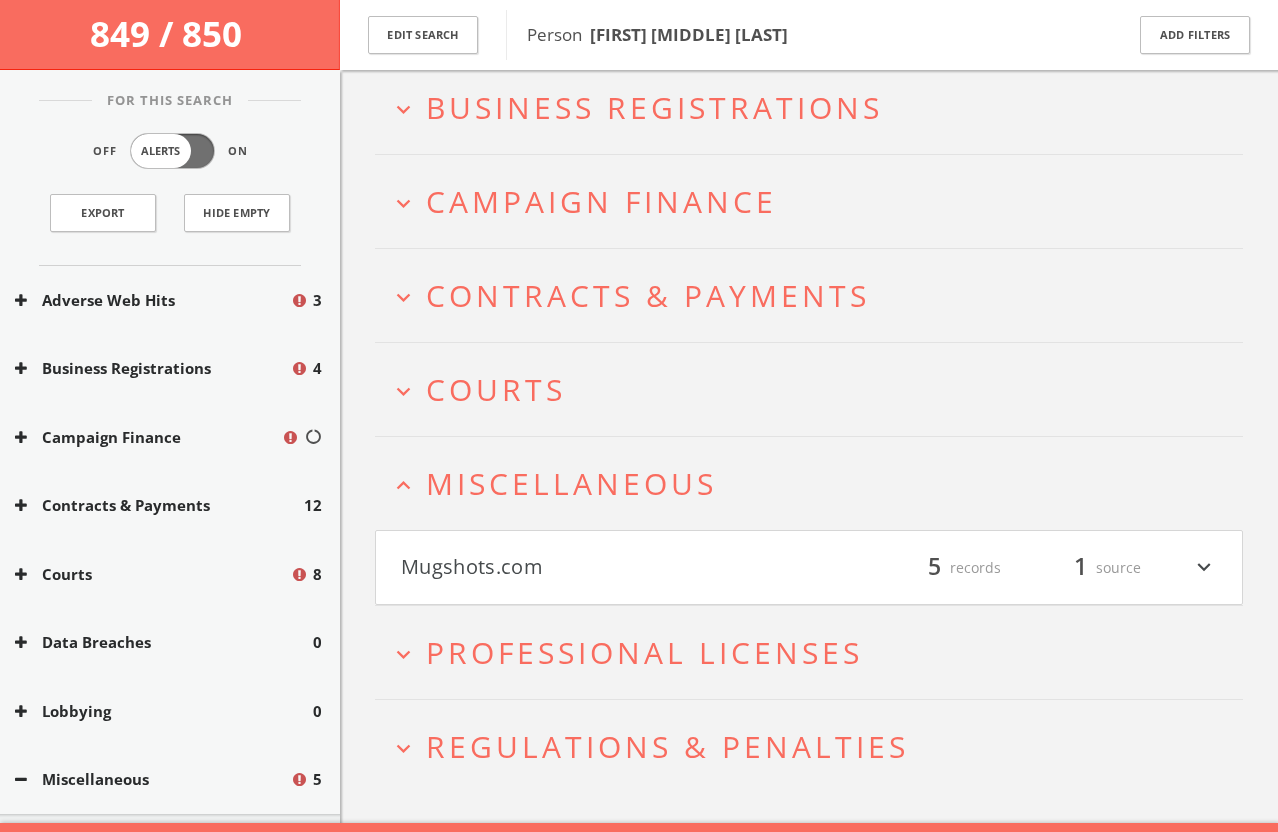 scroll, scrollTop: 221, scrollLeft: 0, axis: vertical 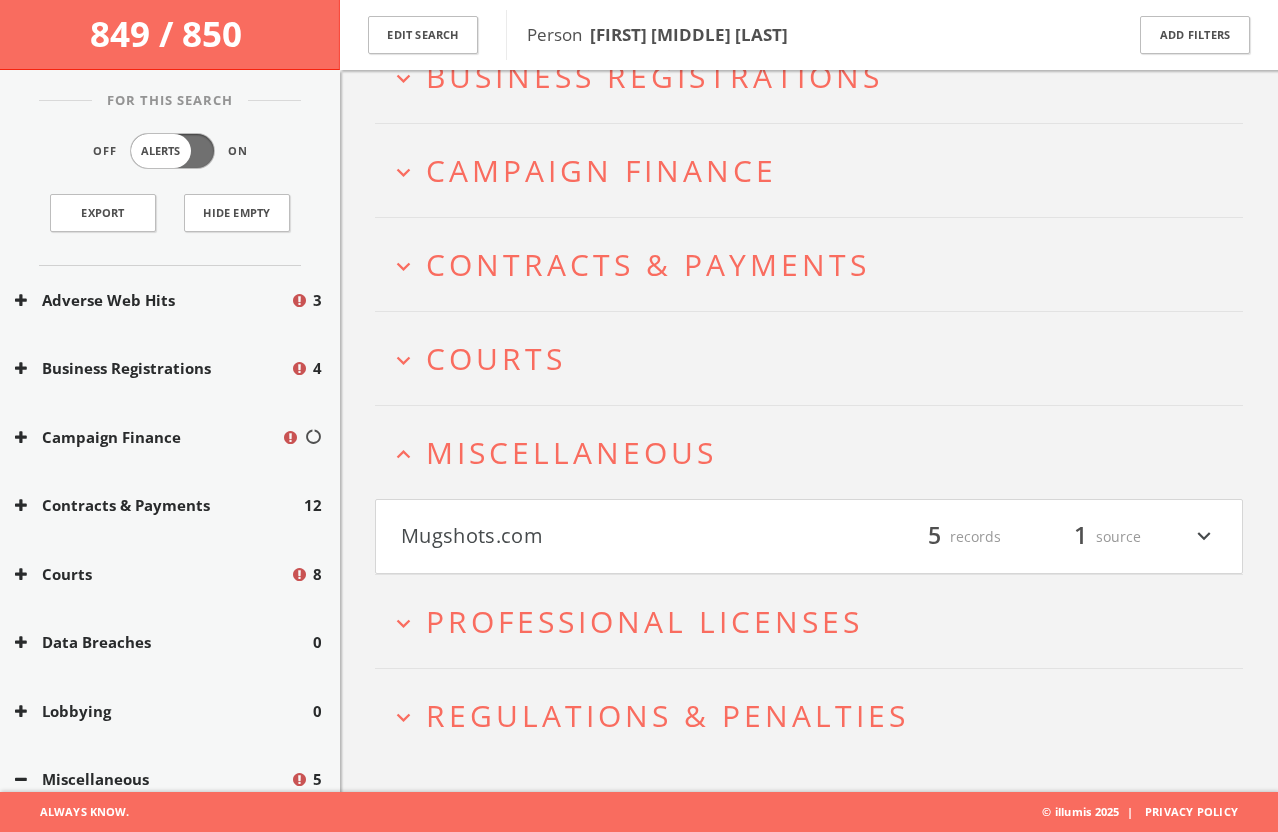 click on "Mugshots.com" at bounding box center [605, 537] 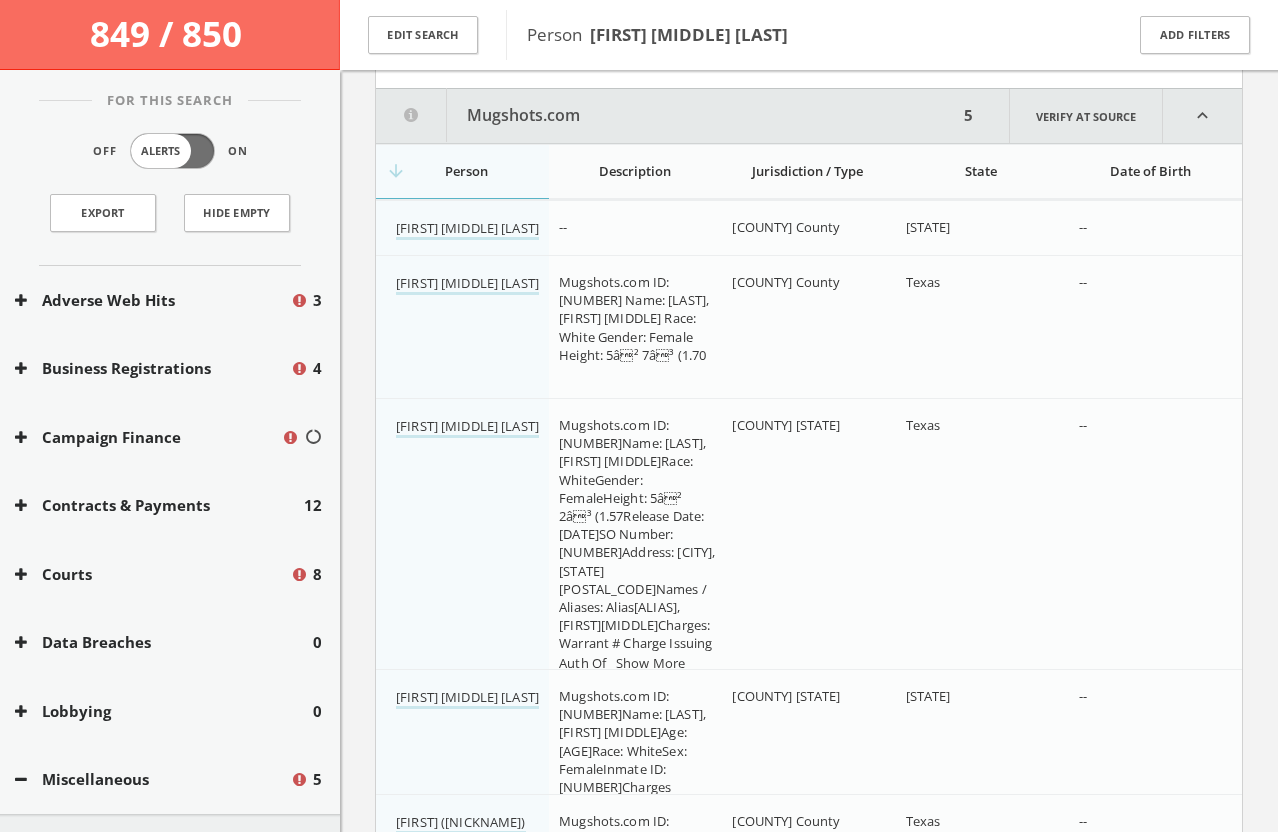 scroll, scrollTop: 740, scrollLeft: 0, axis: vertical 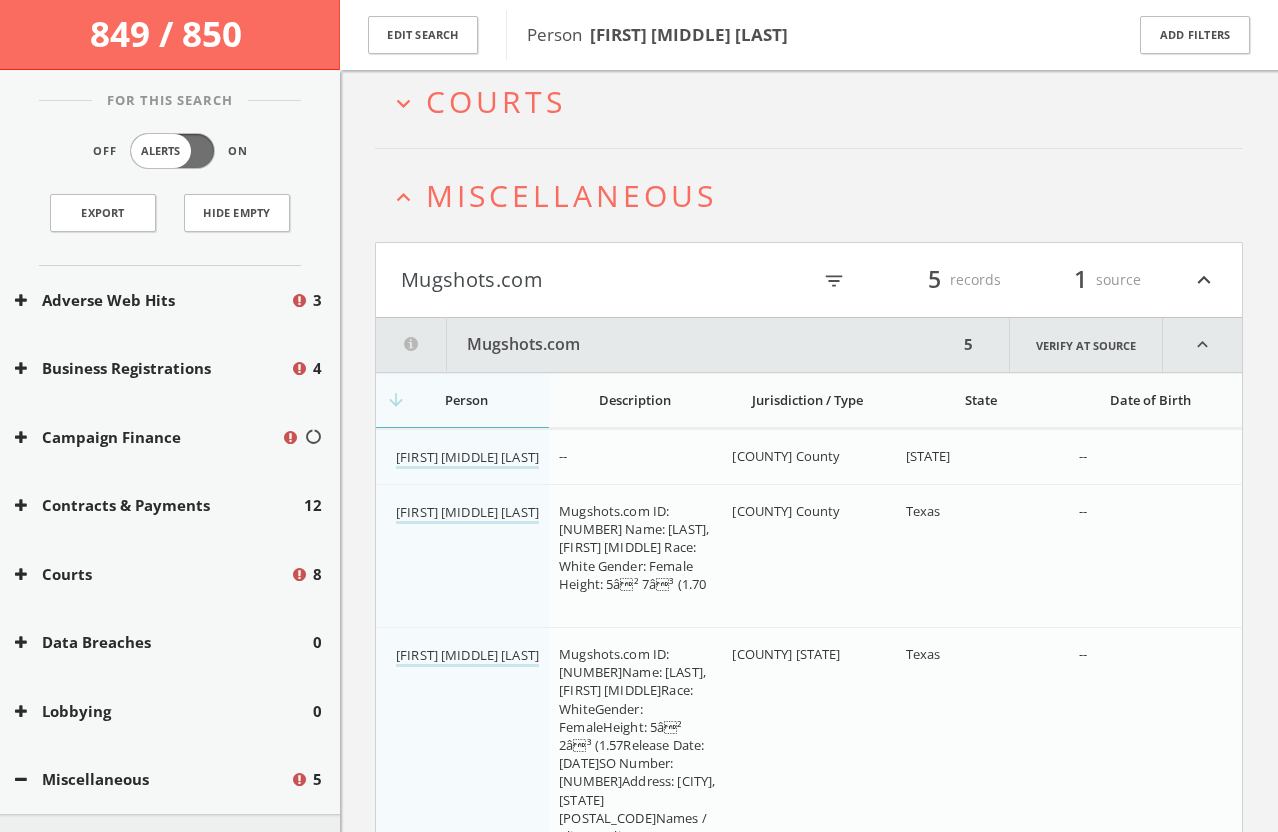click on "Mugshots.com" at bounding box center (605, 280) 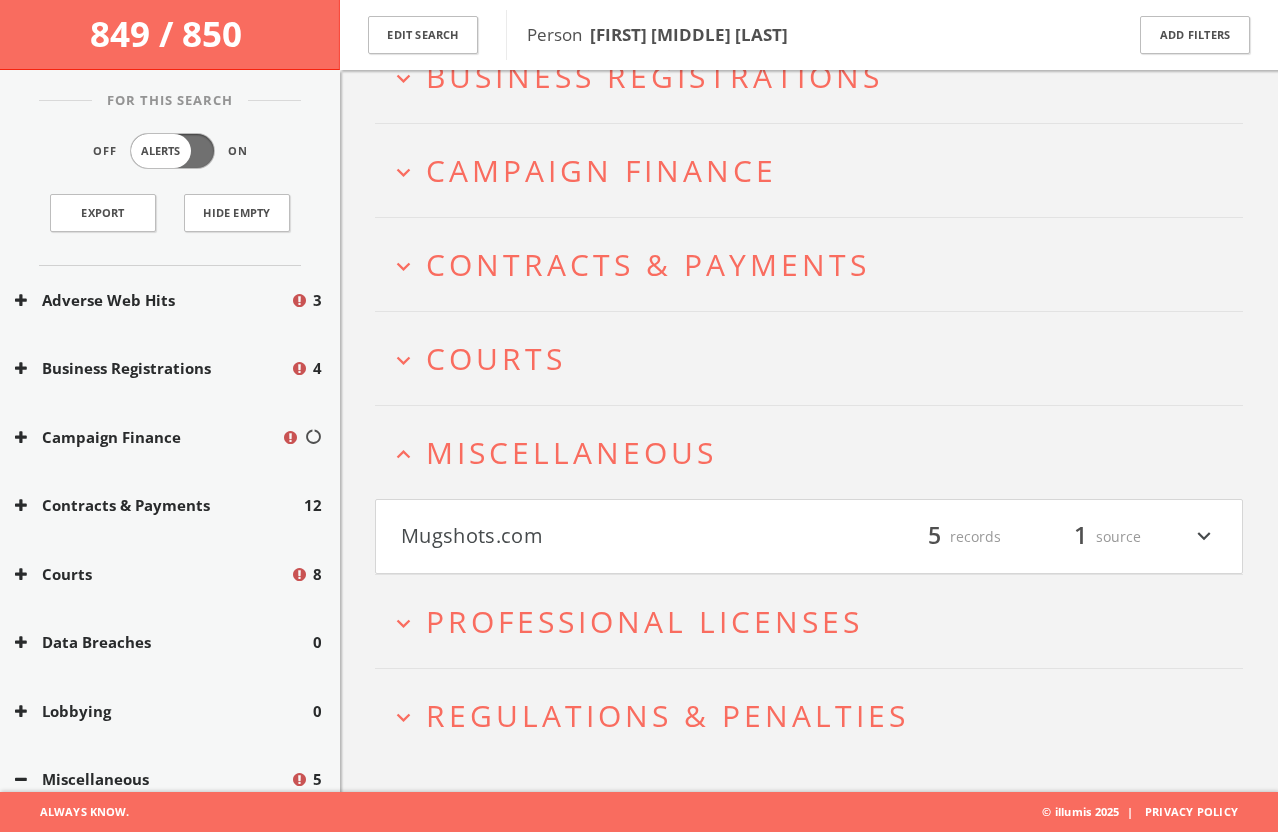 scroll, scrollTop: 221, scrollLeft: 0, axis: vertical 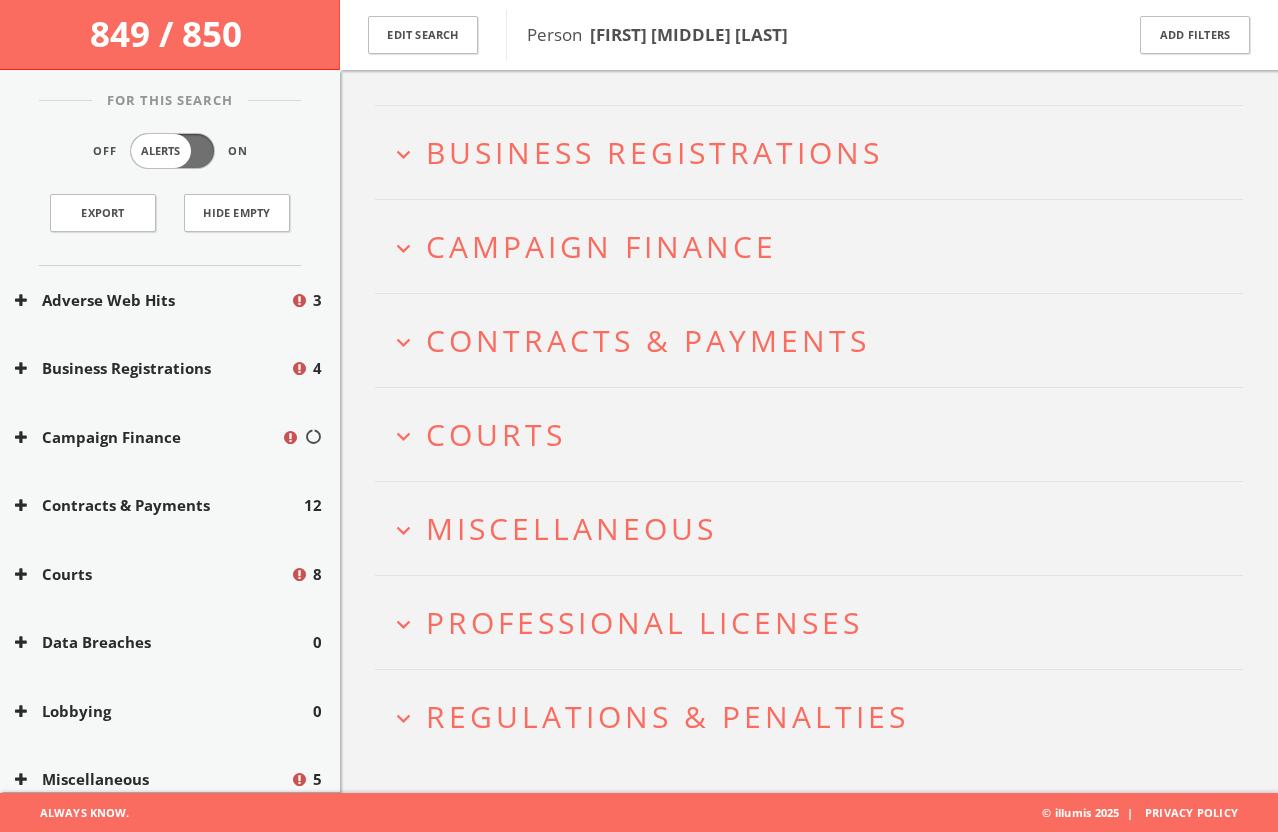 click on "expand_more Courts" at bounding box center [816, 434] 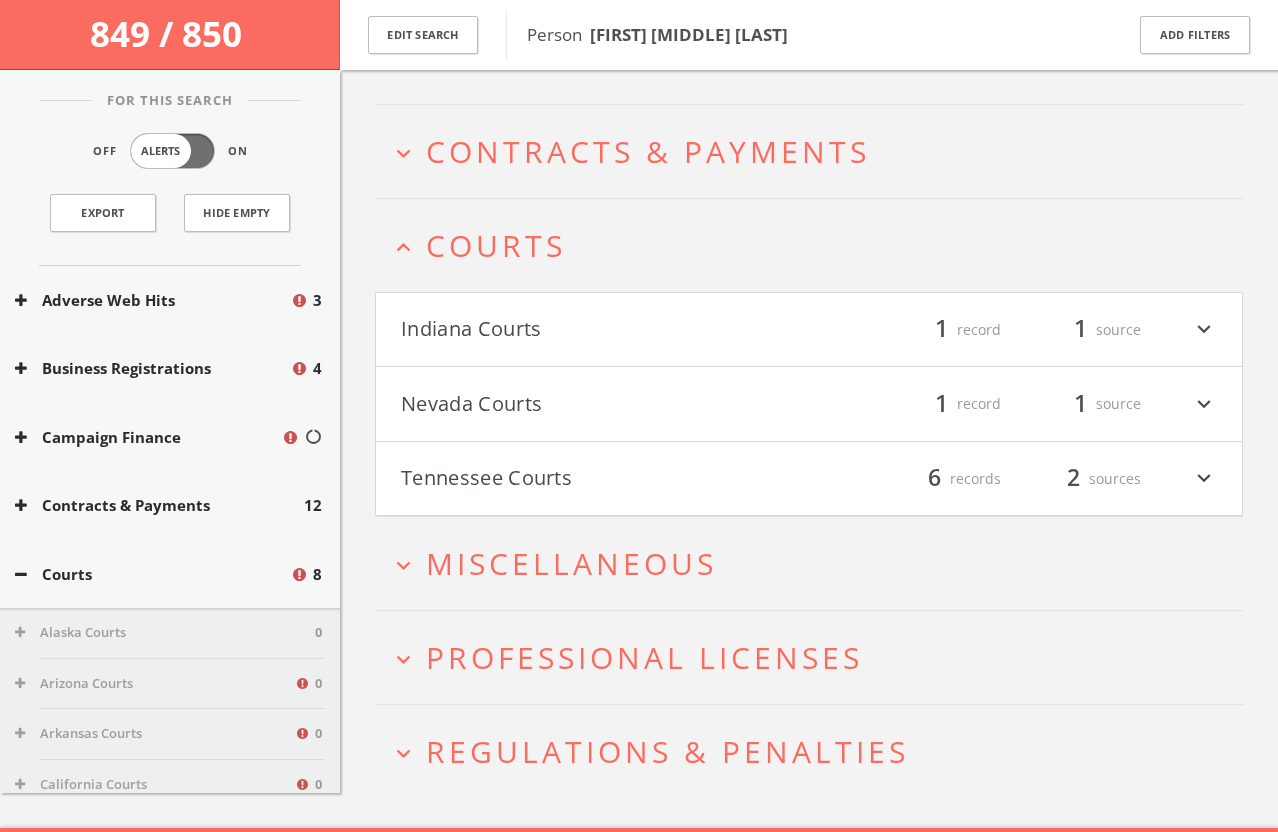 scroll, scrollTop: 370, scrollLeft: 0, axis: vertical 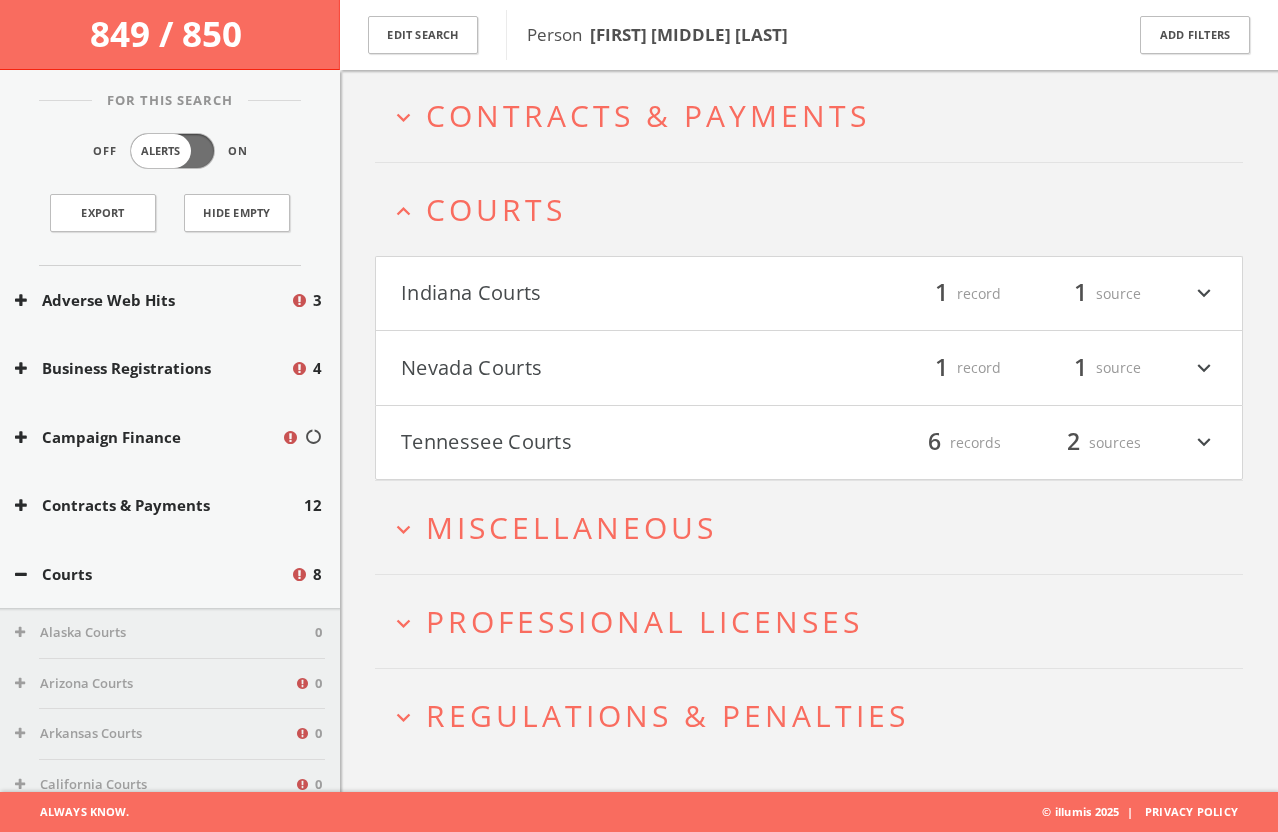 click on "Tennessee Courts" at bounding box center (605, 443) 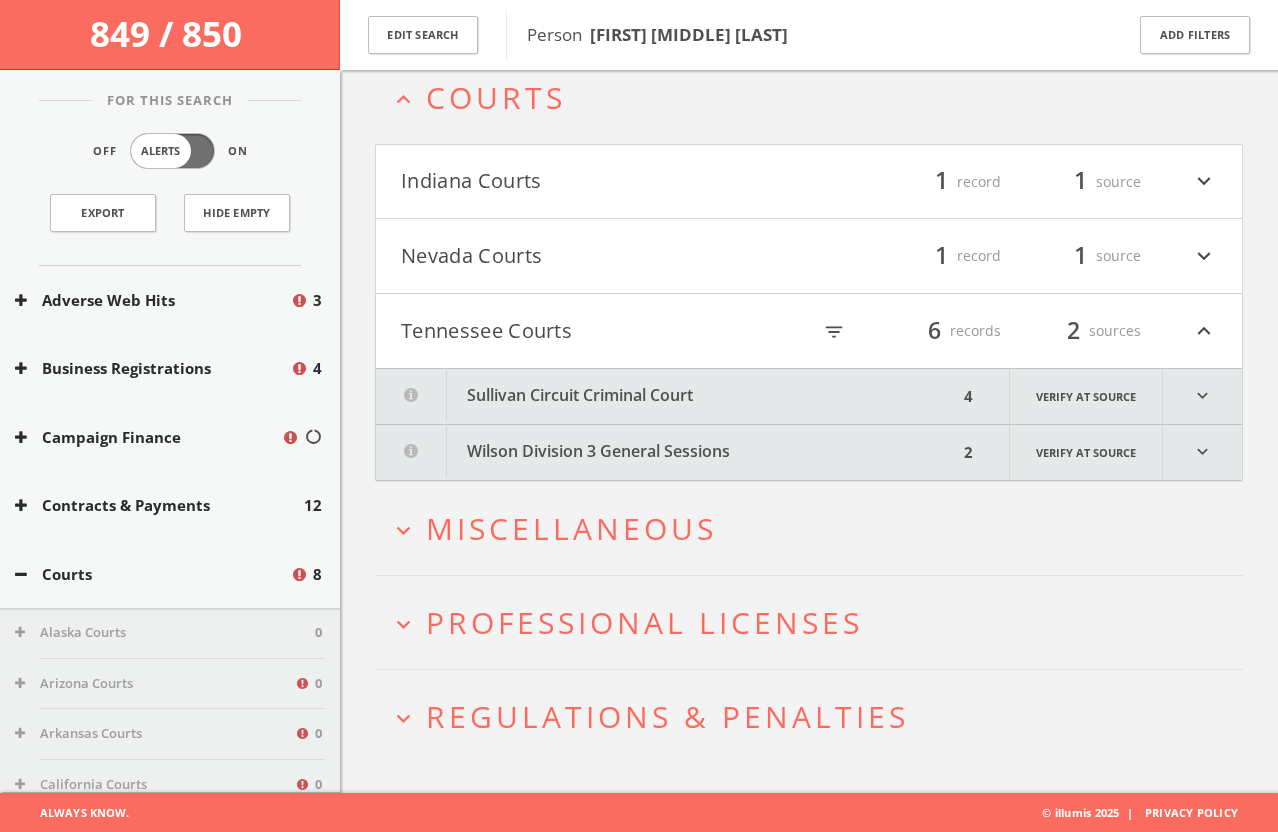 click on "Wilson Division 3 General Sessions" at bounding box center (667, 452) 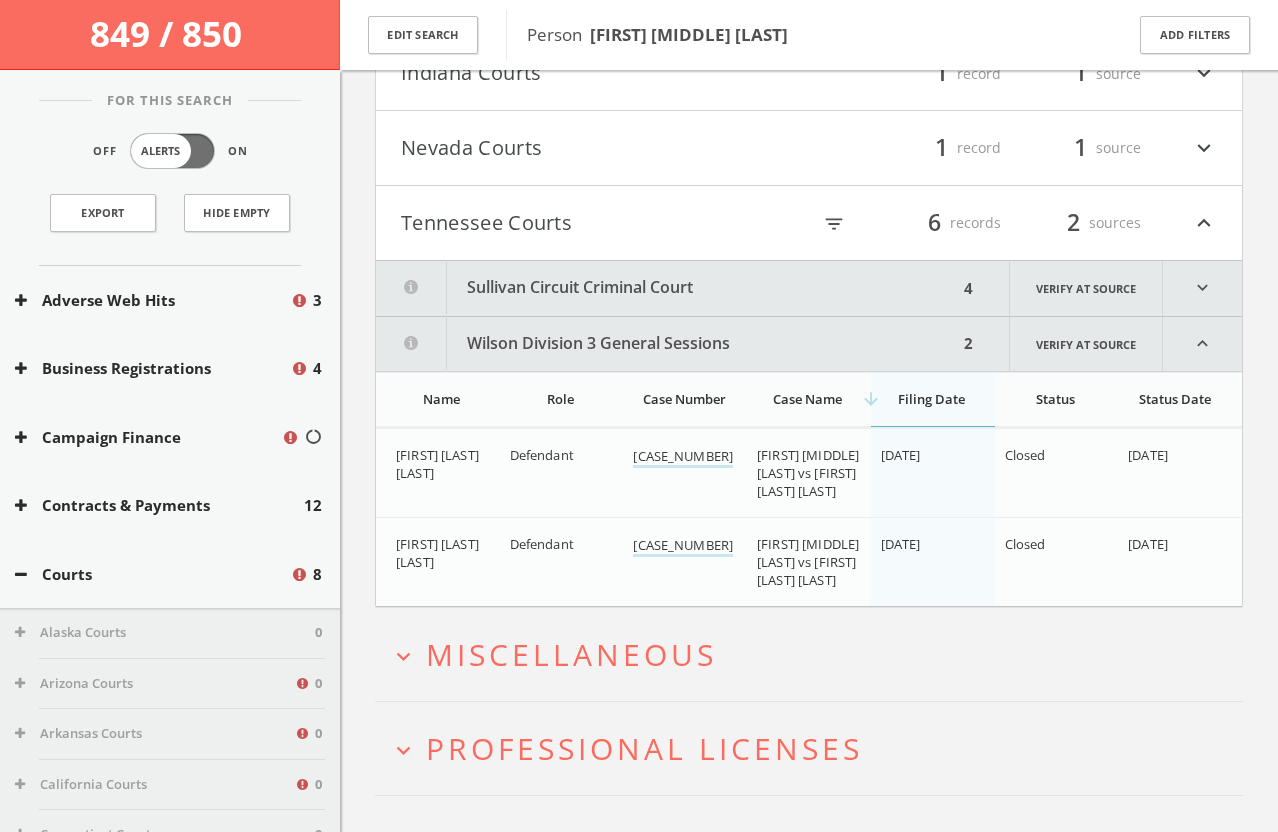 scroll, scrollTop: 717, scrollLeft: 0, axis: vertical 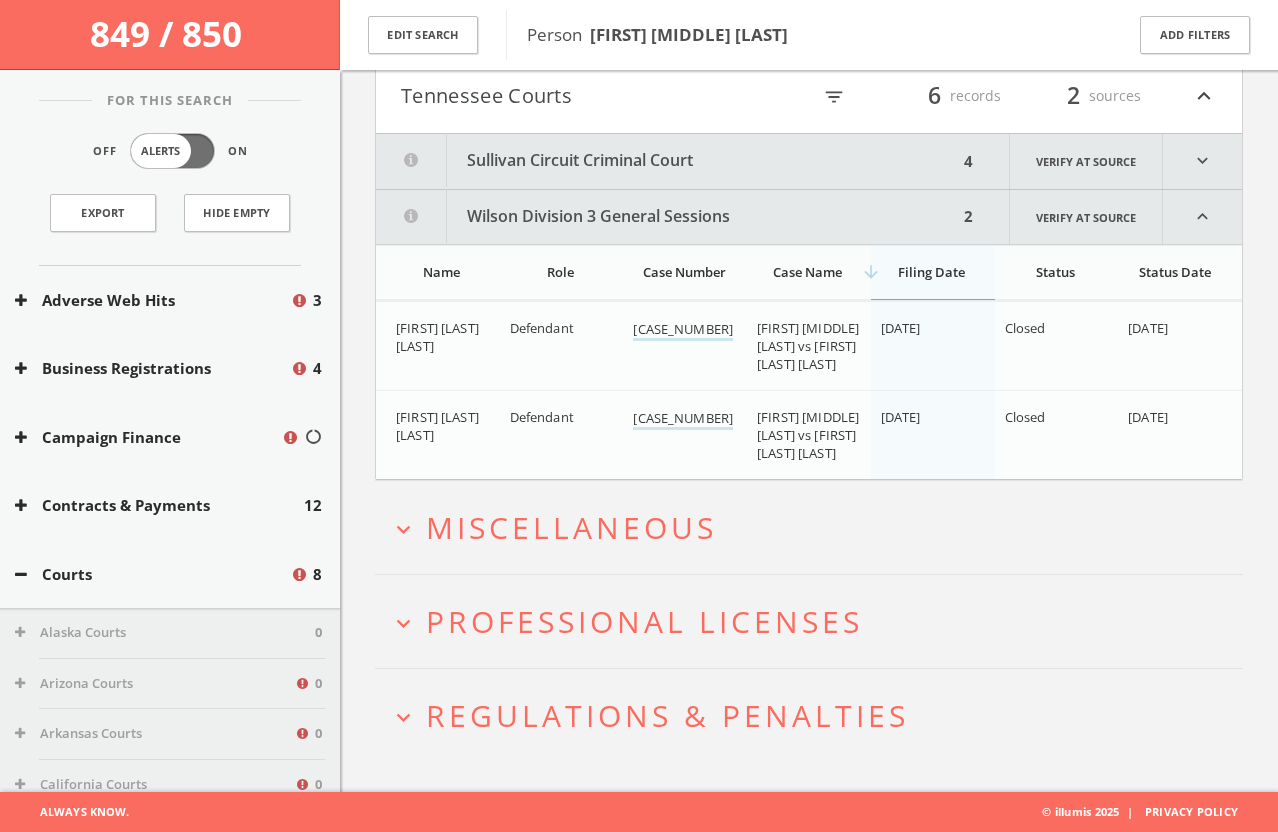 click on "Wilson Division 3 General Sessions" at bounding box center [667, 217] 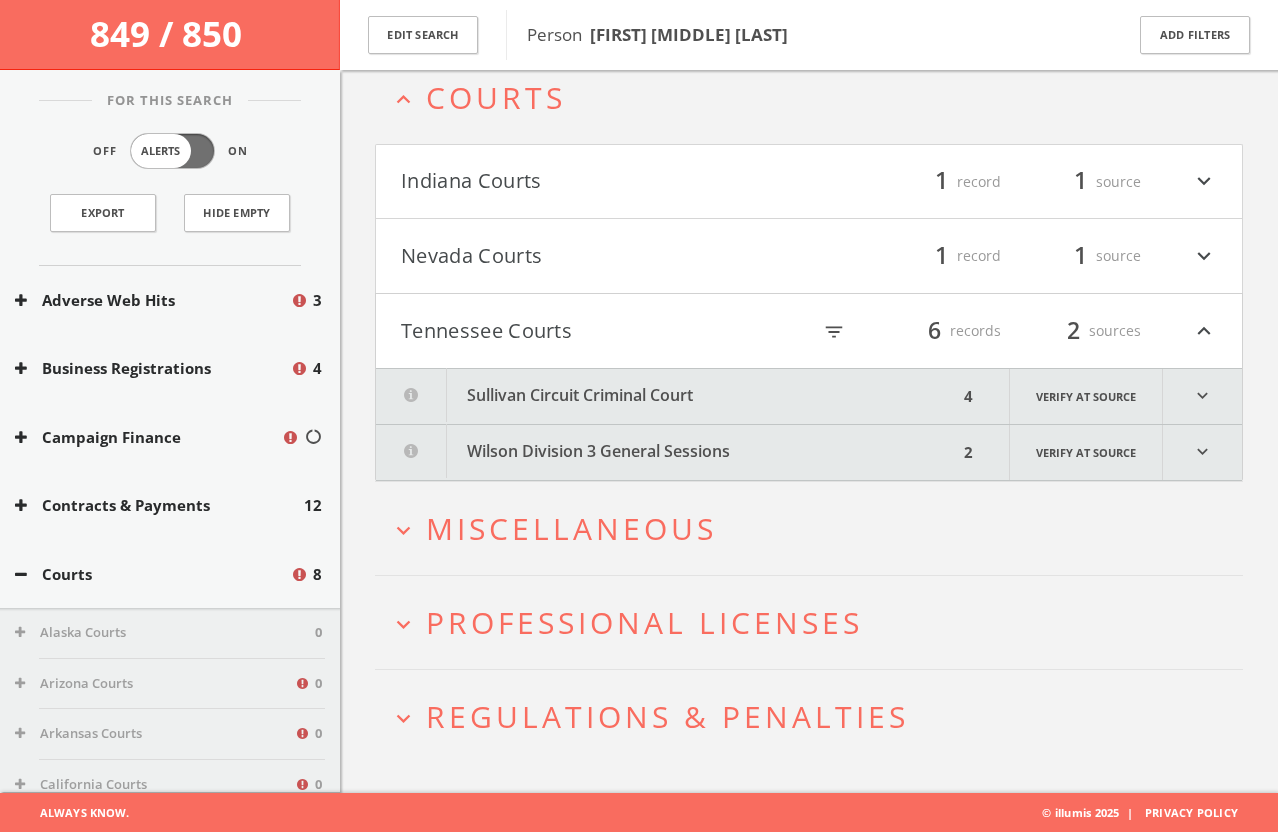 click on "Sullivan Circuit Criminal Court" at bounding box center [667, 396] 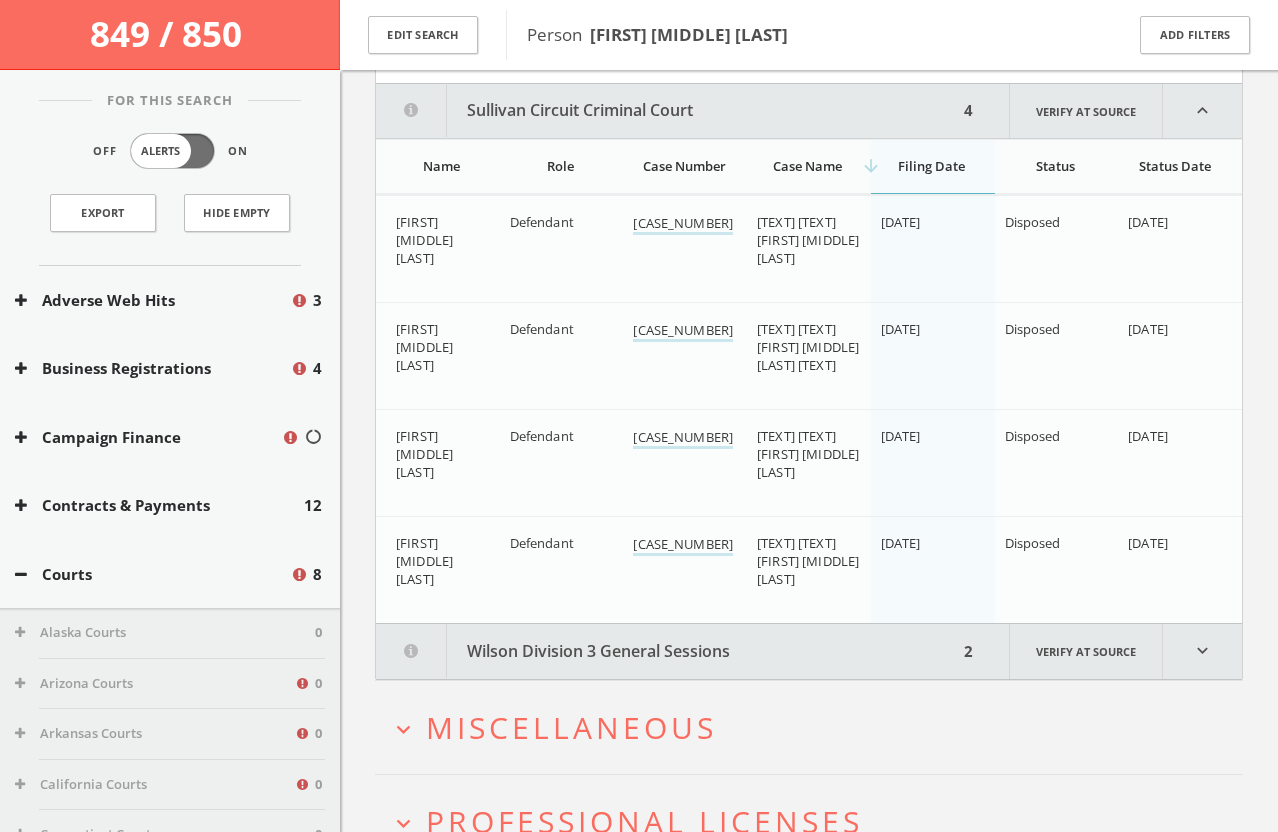 scroll, scrollTop: 779, scrollLeft: 0, axis: vertical 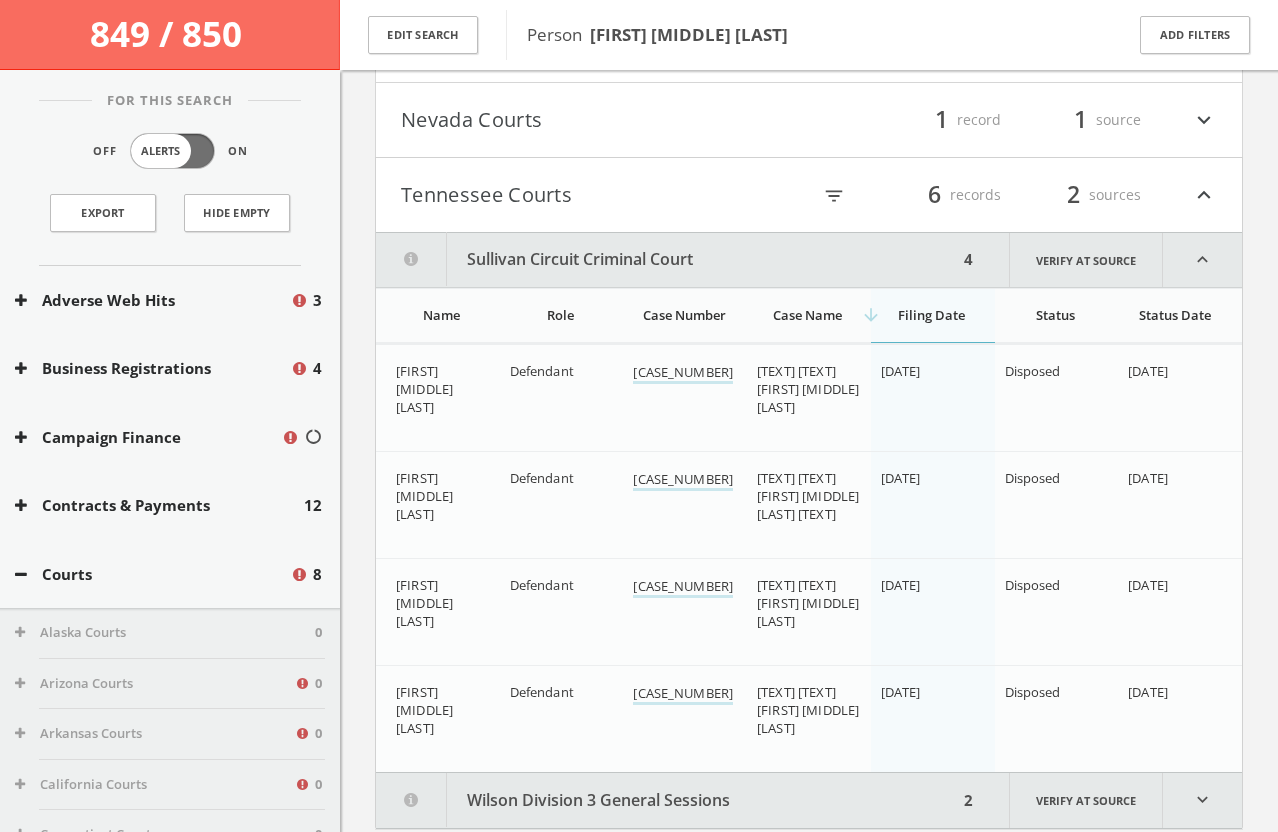 click on "Sullivan Circuit Criminal Court" at bounding box center (667, 260) 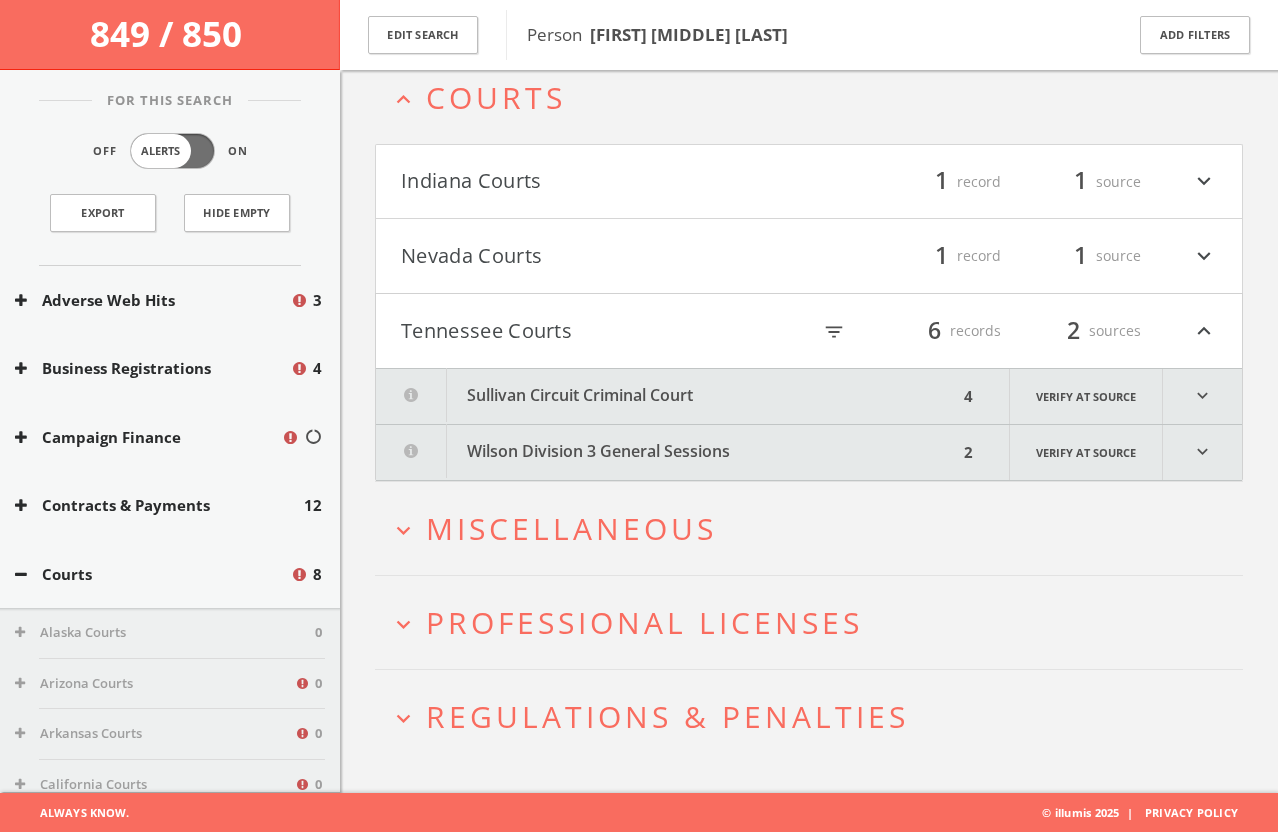 click on "Tennessee Courts" at bounding box center [605, 331] 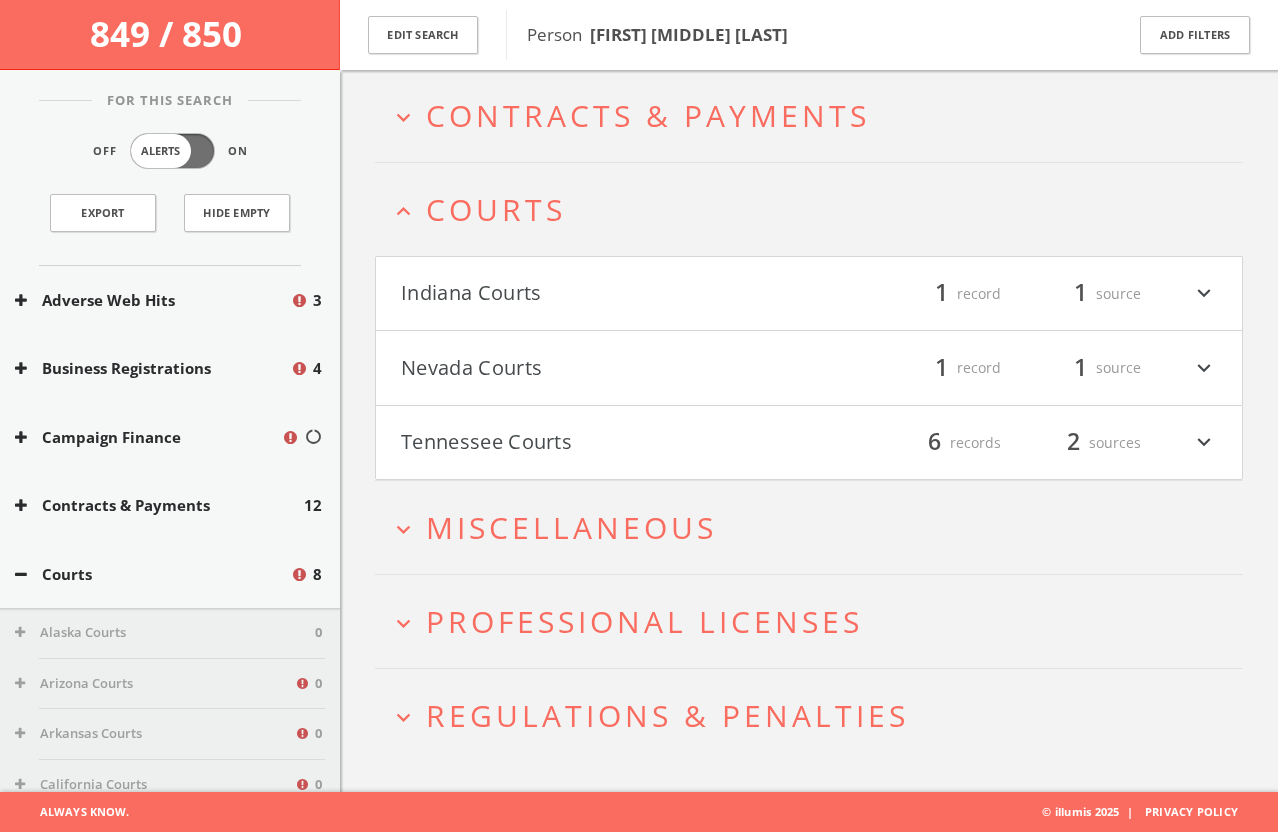 click on "Nevada Courts" at bounding box center (605, 368) 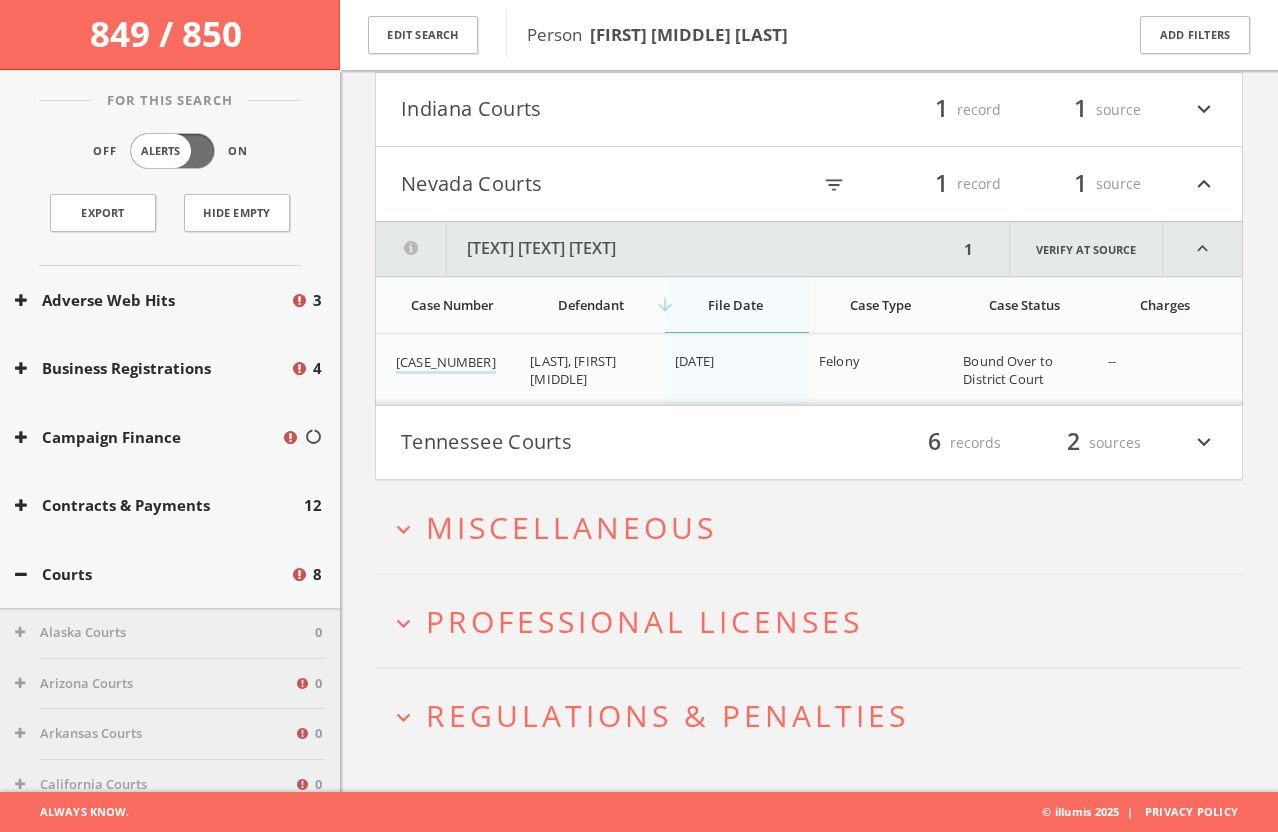 scroll, scrollTop: 400, scrollLeft: 0, axis: vertical 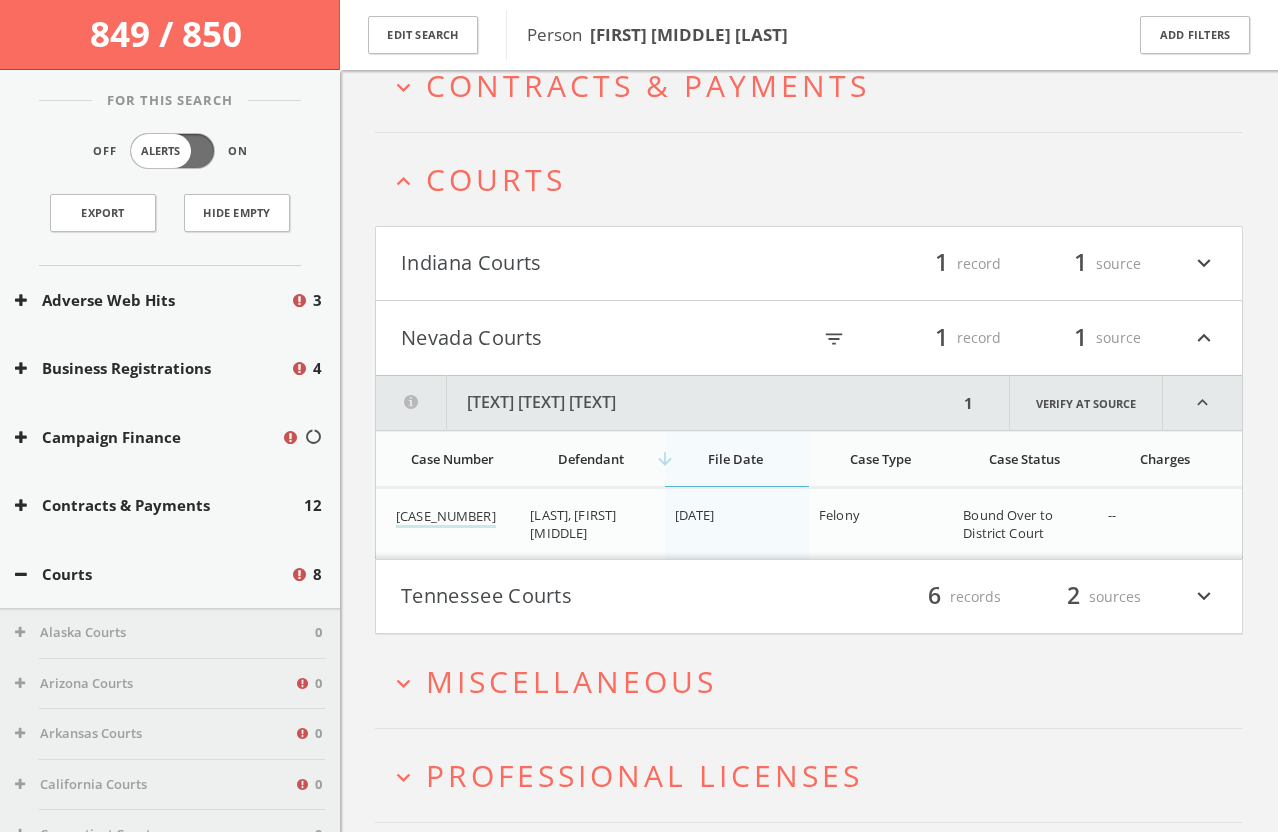 click on "Nevada Courts" at bounding box center [605, 338] 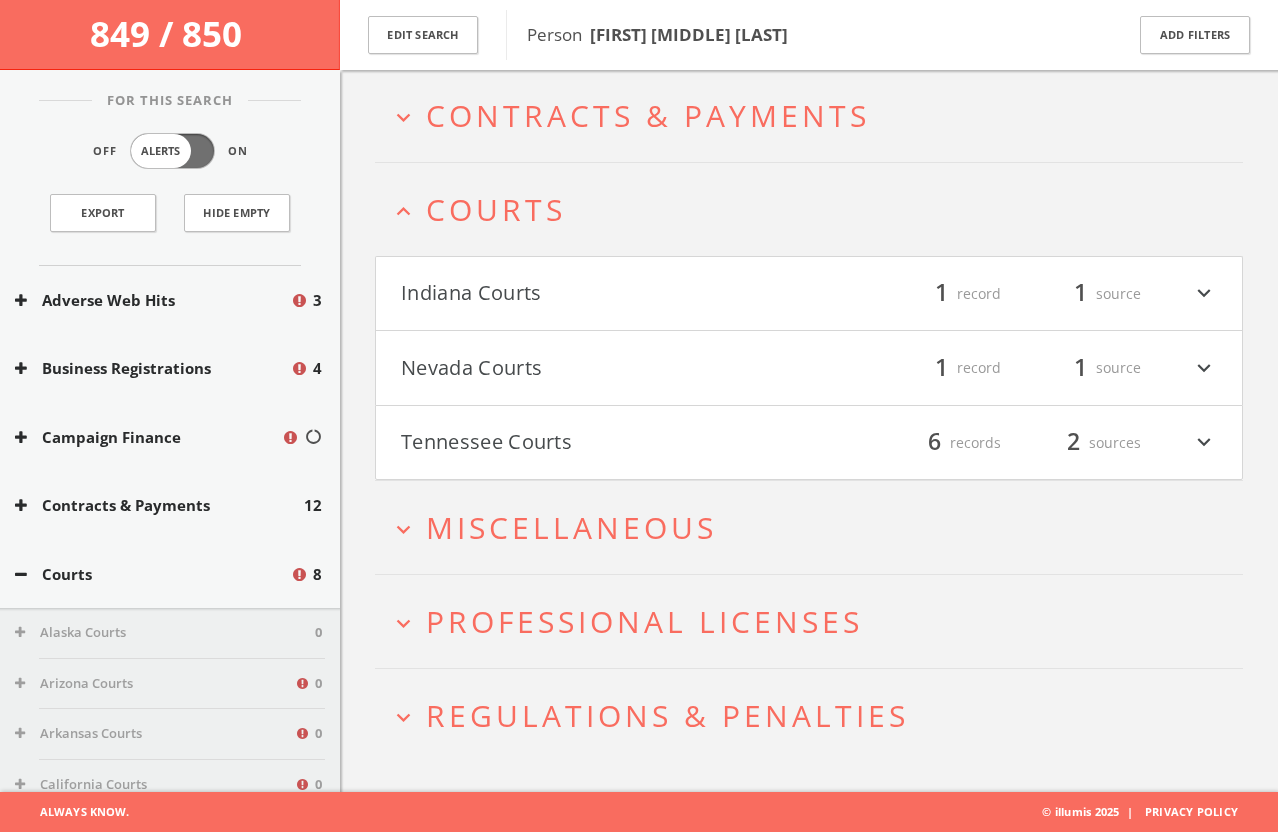 click on "Indiana Courts" at bounding box center (605, 294) 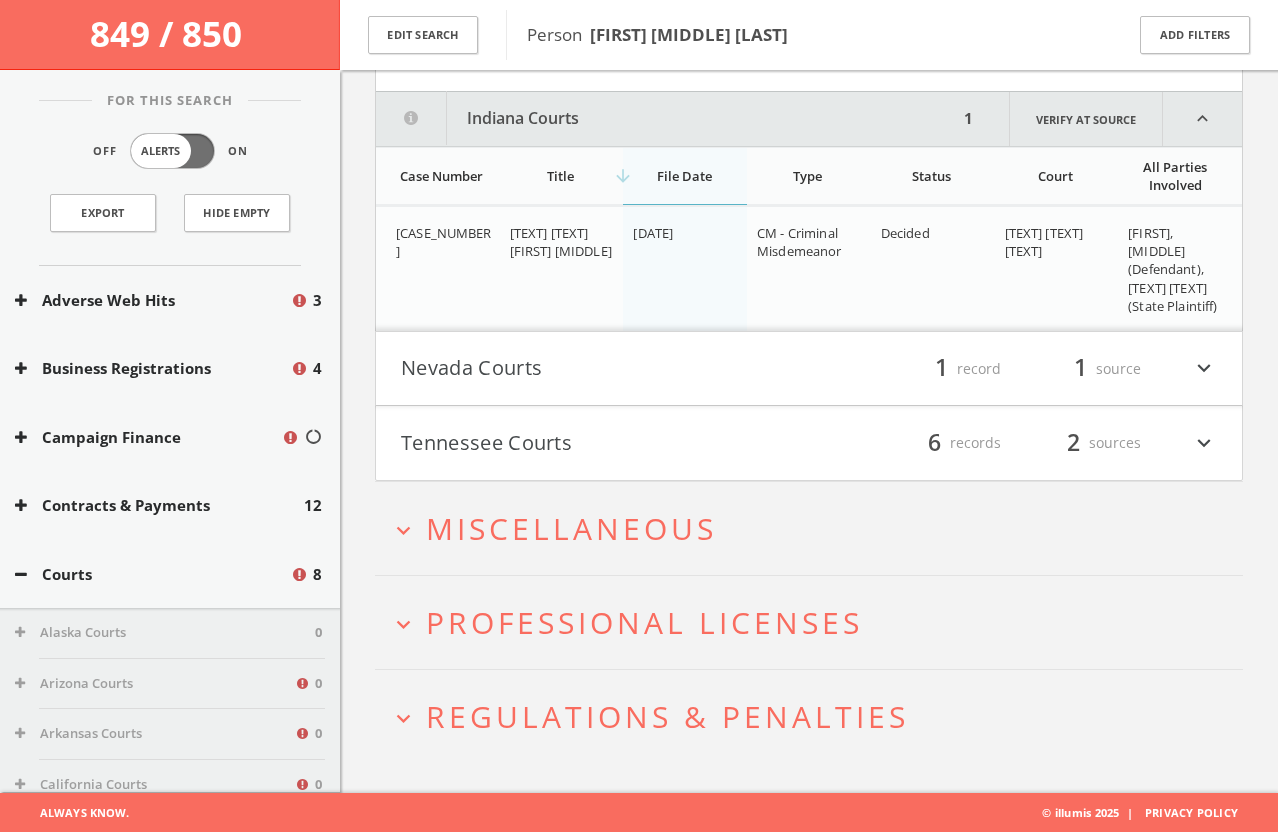 scroll, scrollTop: 235, scrollLeft: 0, axis: vertical 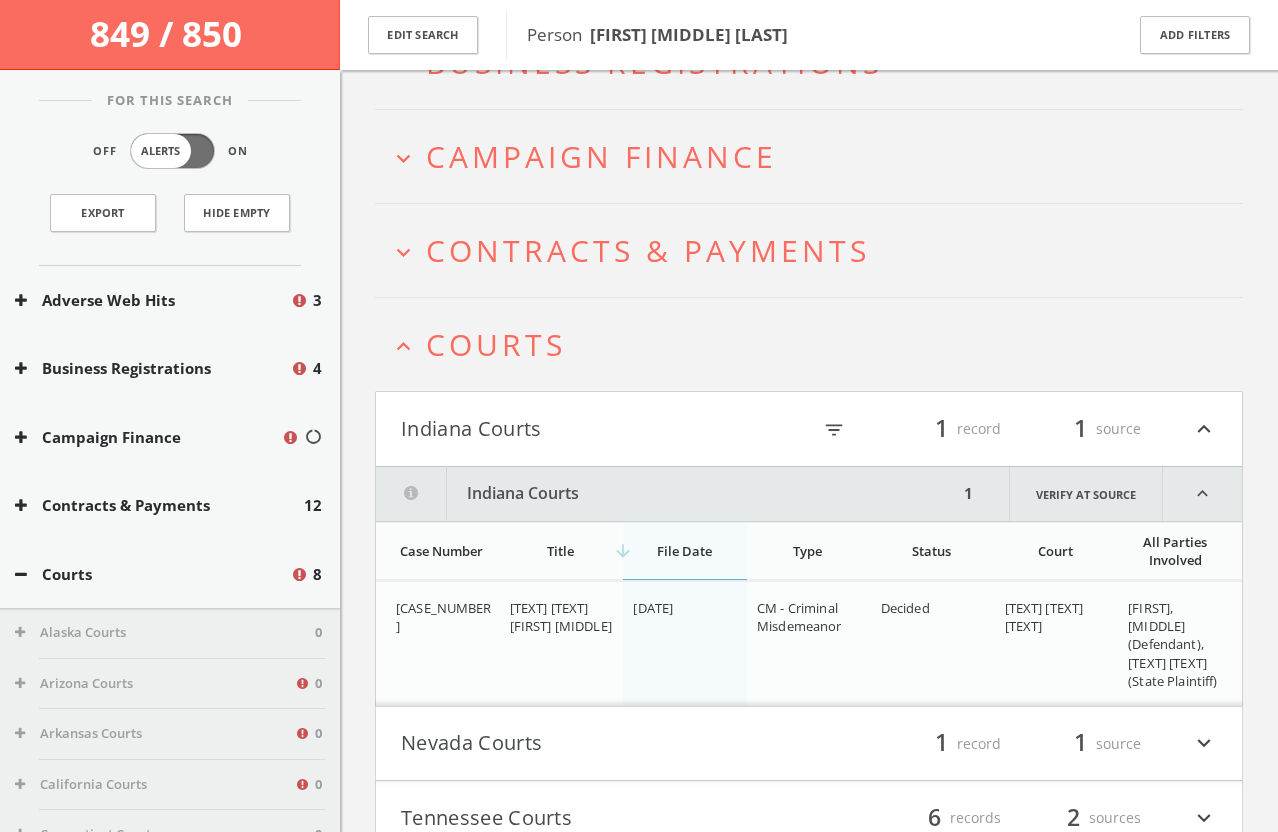 click on "Indiana Courts" at bounding box center [605, 429] 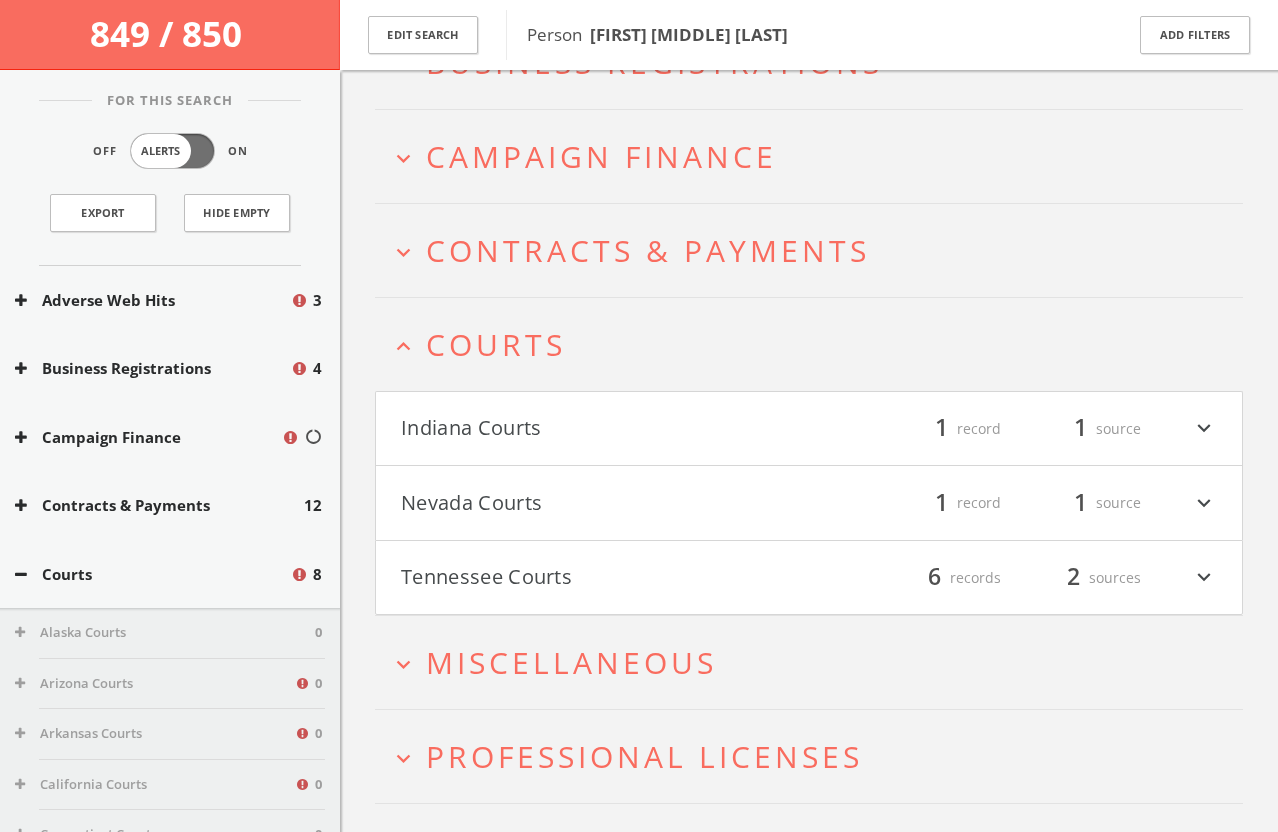 click on "expand_less Courts" at bounding box center (809, 344) 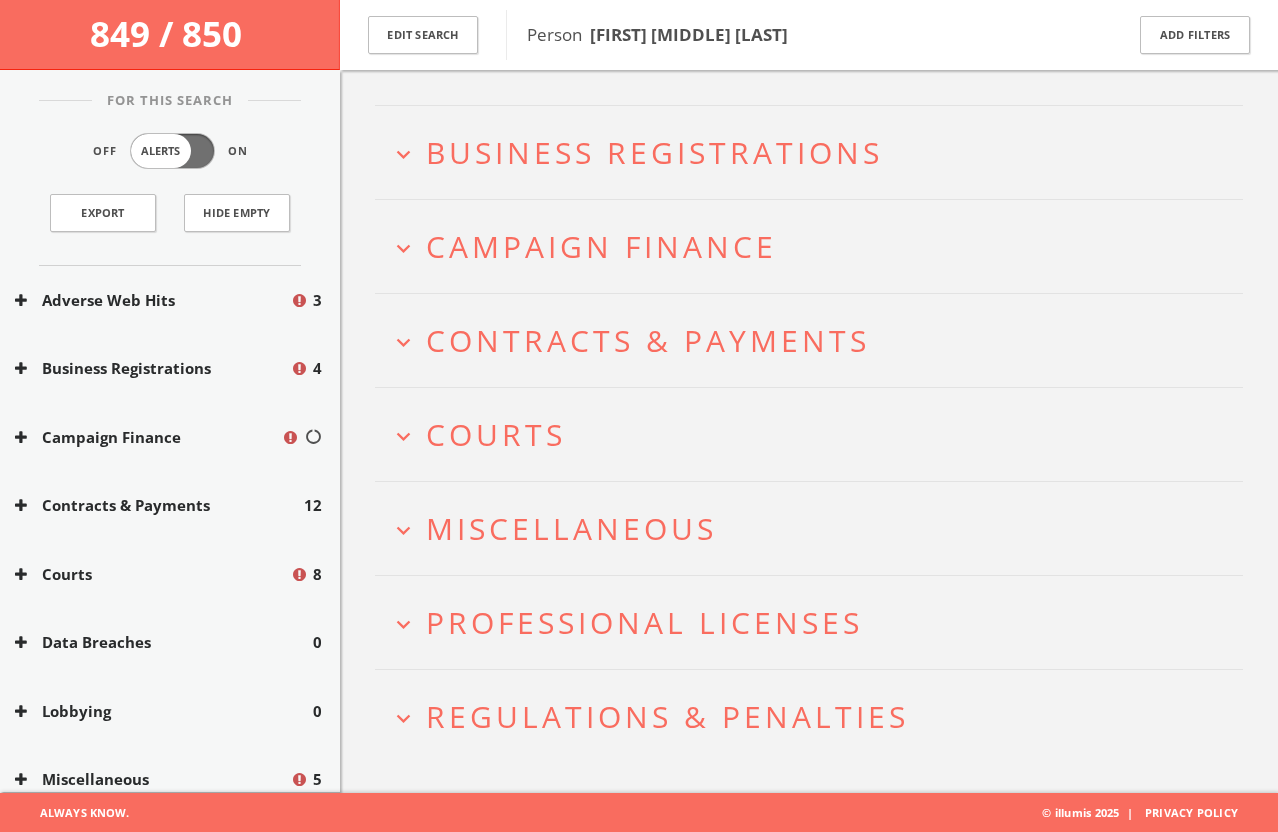 click on "Contracts & Payments" at bounding box center [648, 340] 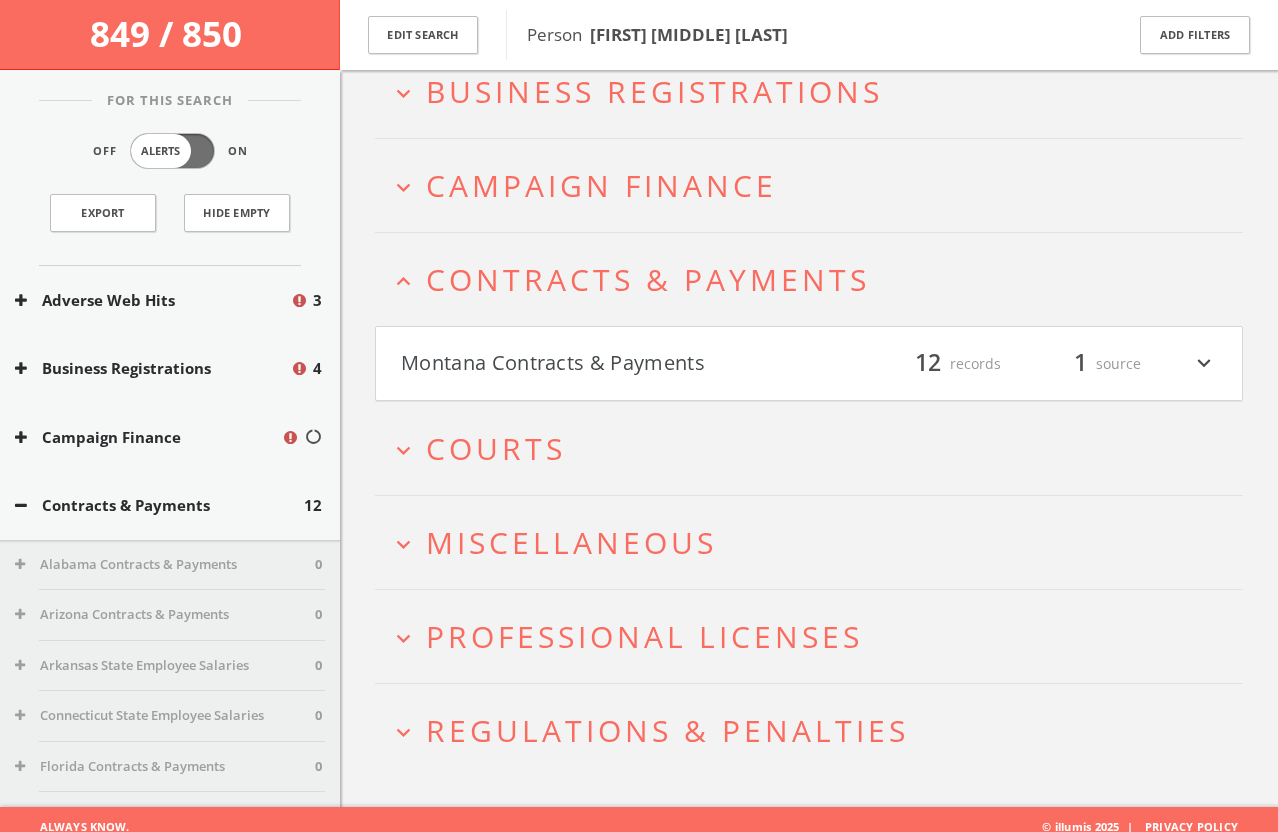 scroll, scrollTop: 221, scrollLeft: 0, axis: vertical 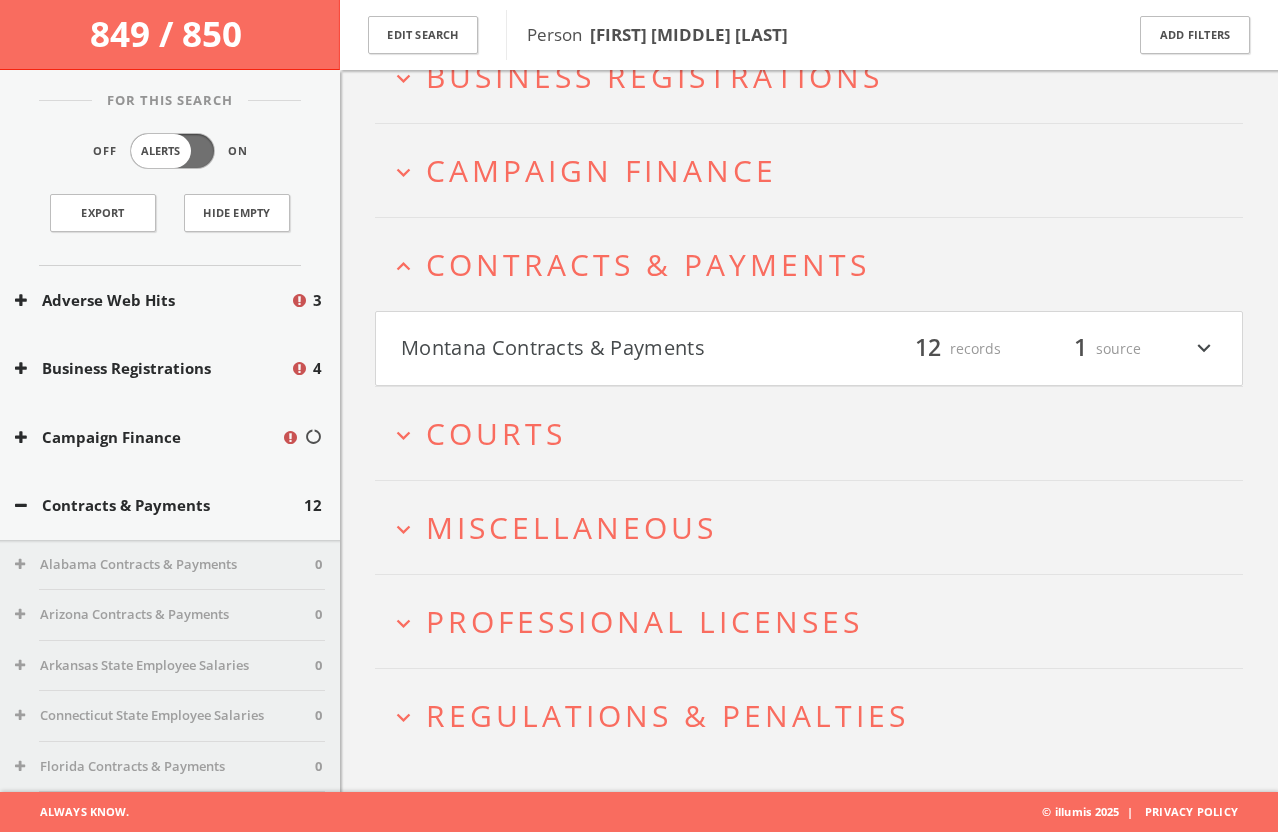 click on "Montana Contracts & Payments" at bounding box center [605, 349] 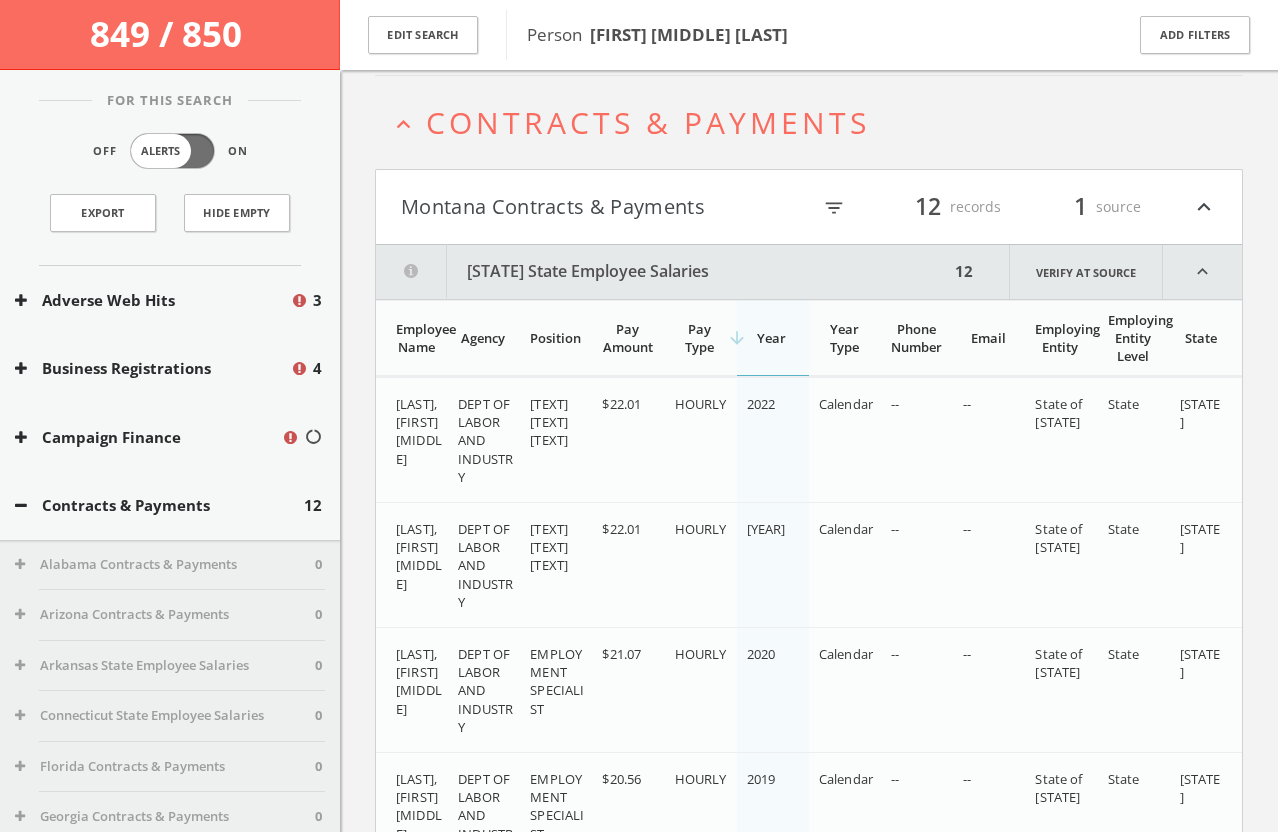 click on "Montana Contracts & Payments" at bounding box center (605, 207) 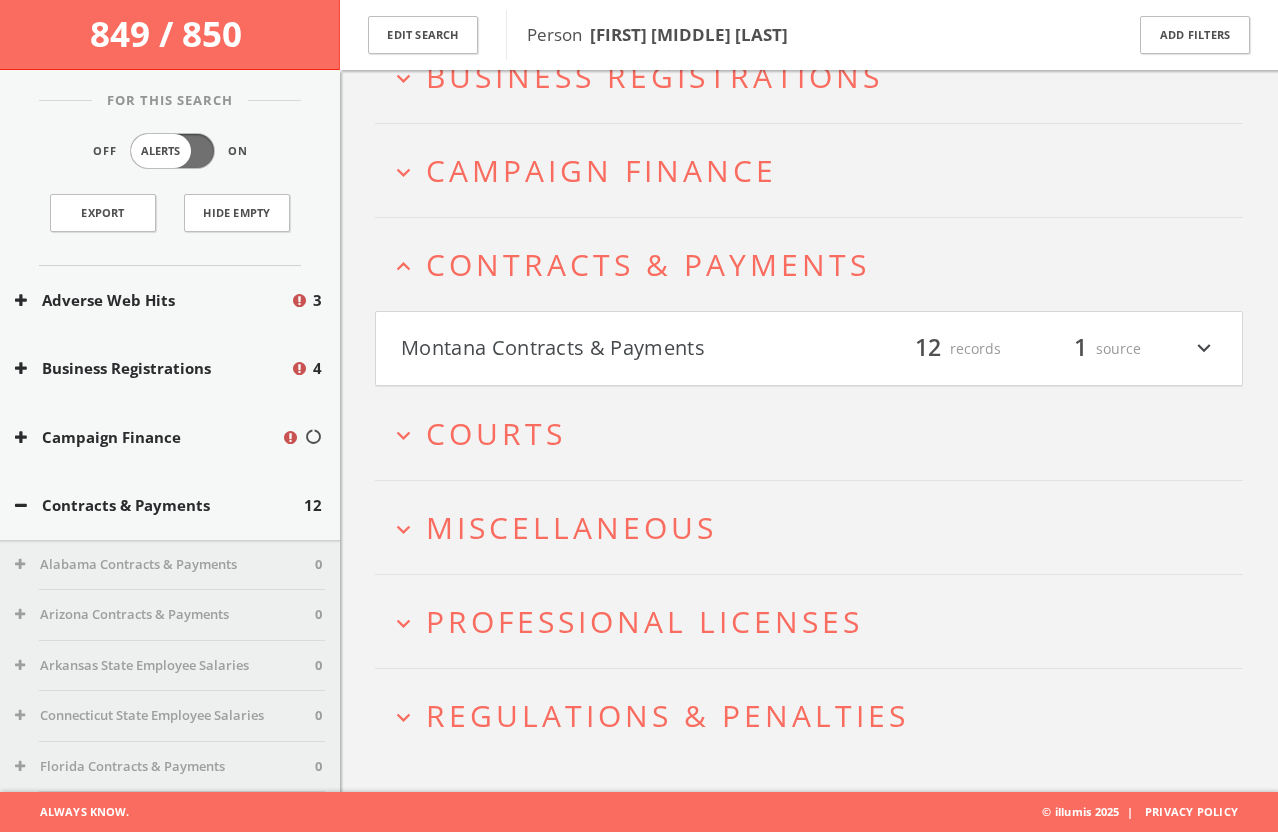 click on "Contracts & Payments" at bounding box center (648, 264) 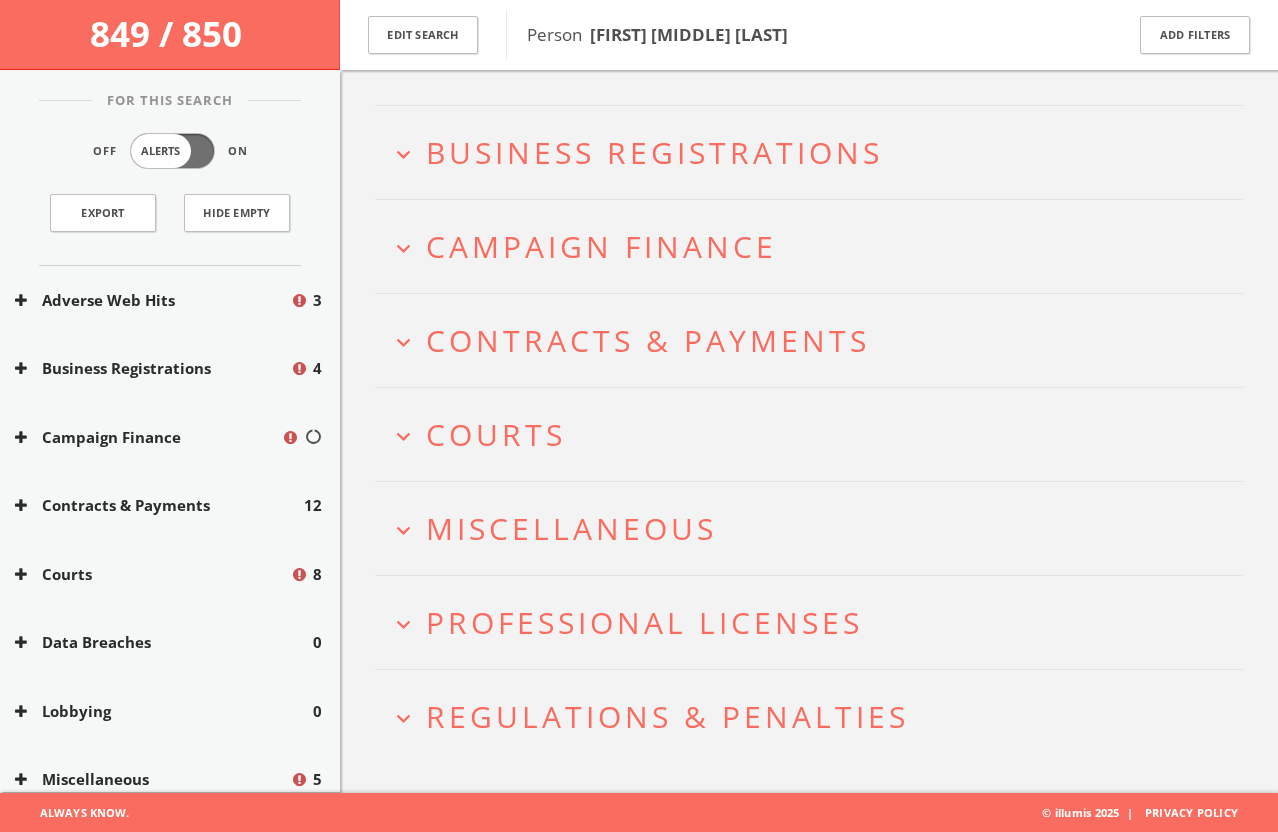 click on "expand_more Professional Licenses" at bounding box center (809, 622) 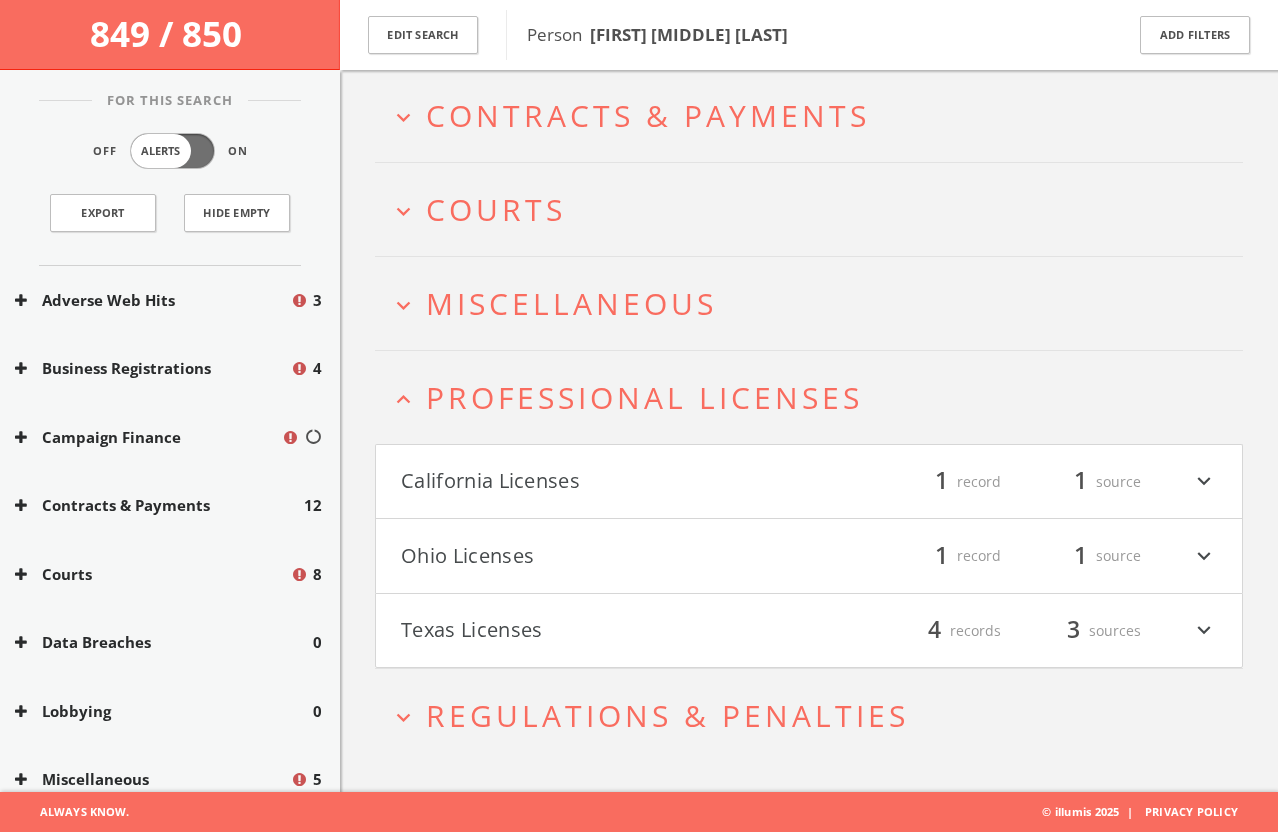 click on "[STATE] Licenses filter_list 1 record  1 source  expand_more" at bounding box center [809, 556] 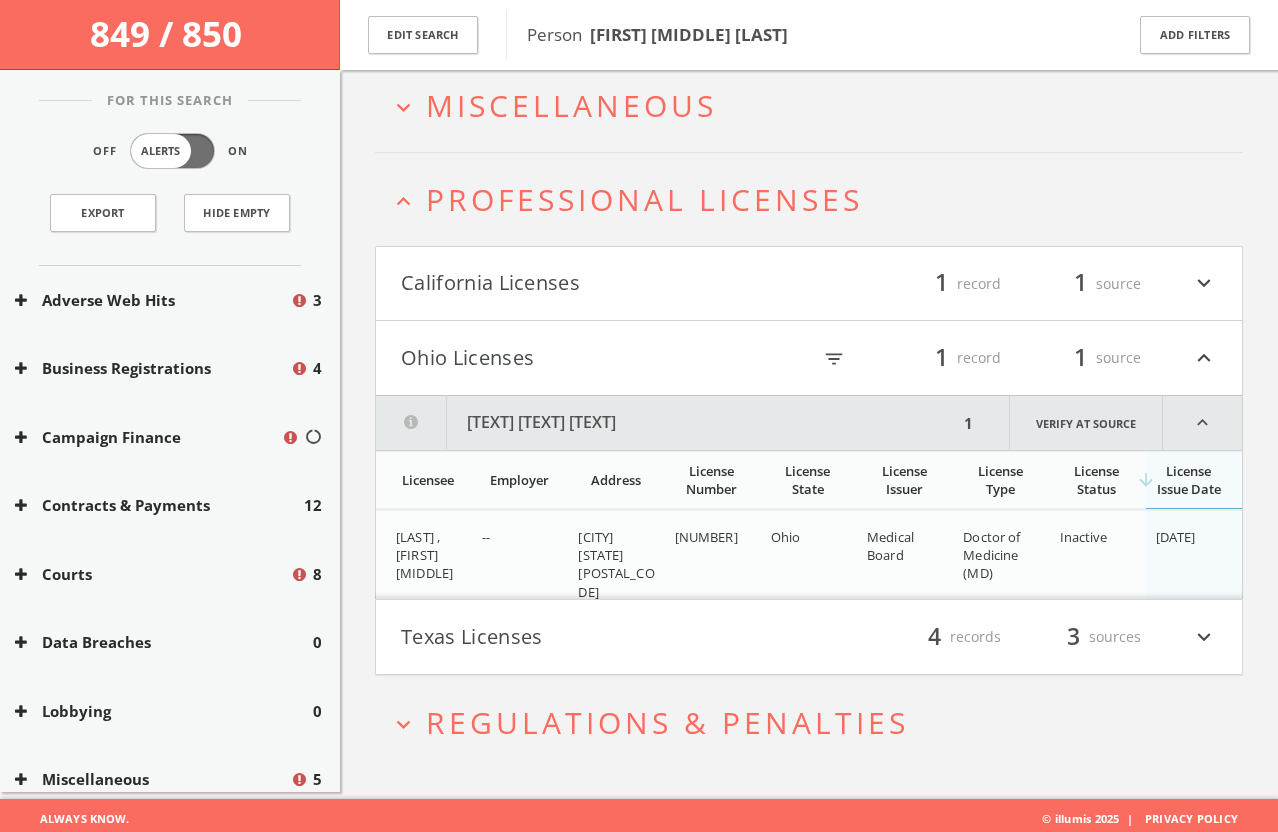 scroll, scrollTop: 574, scrollLeft: 0, axis: vertical 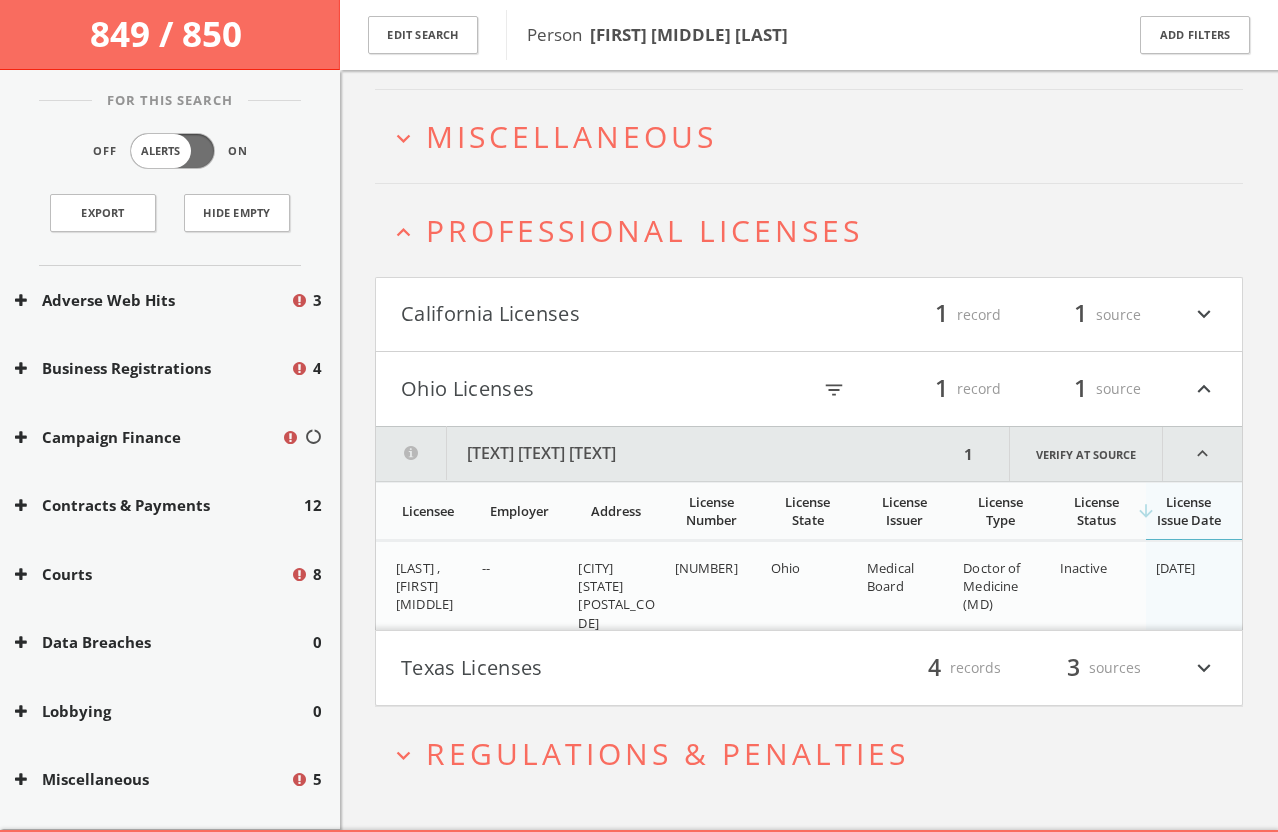 click on "Ohio Licenses" at bounding box center [605, 389] 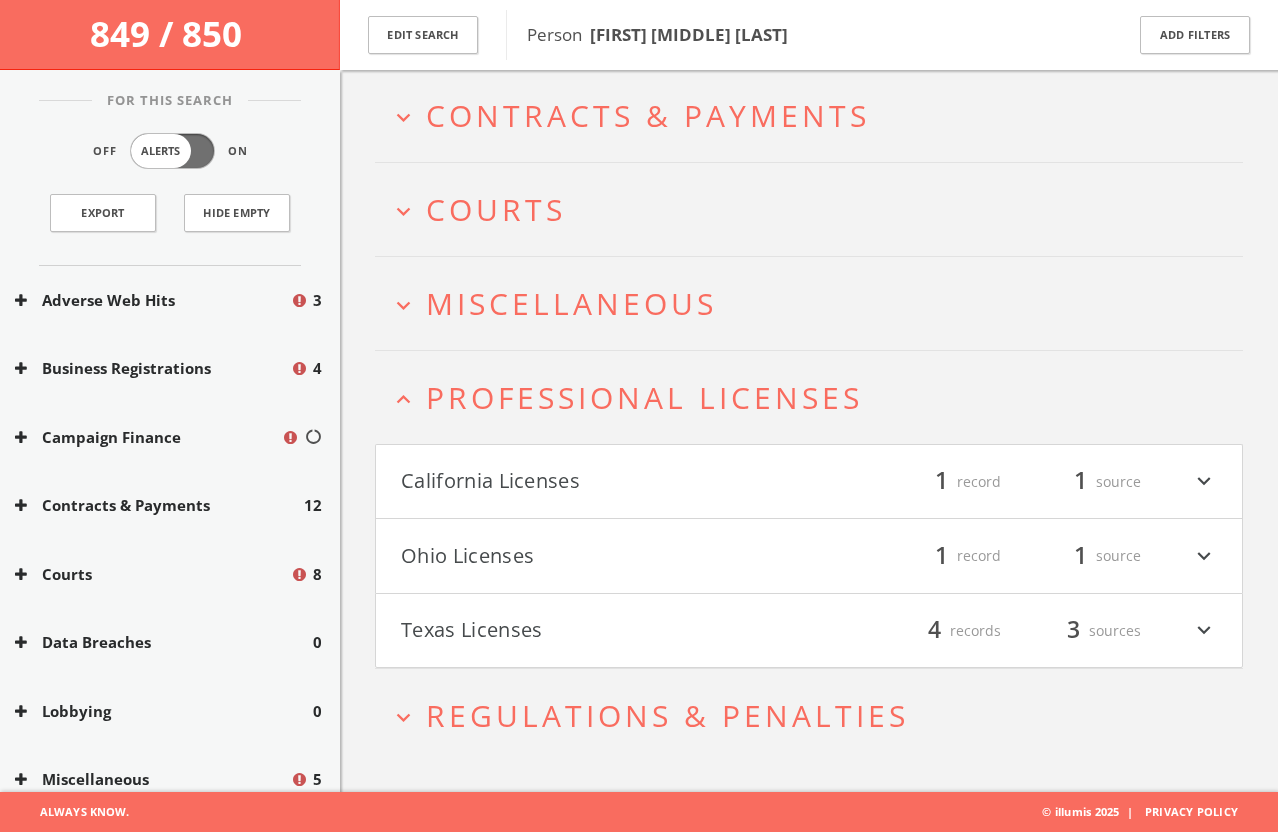click on "expand_less Professional Licenses" at bounding box center (809, 397) 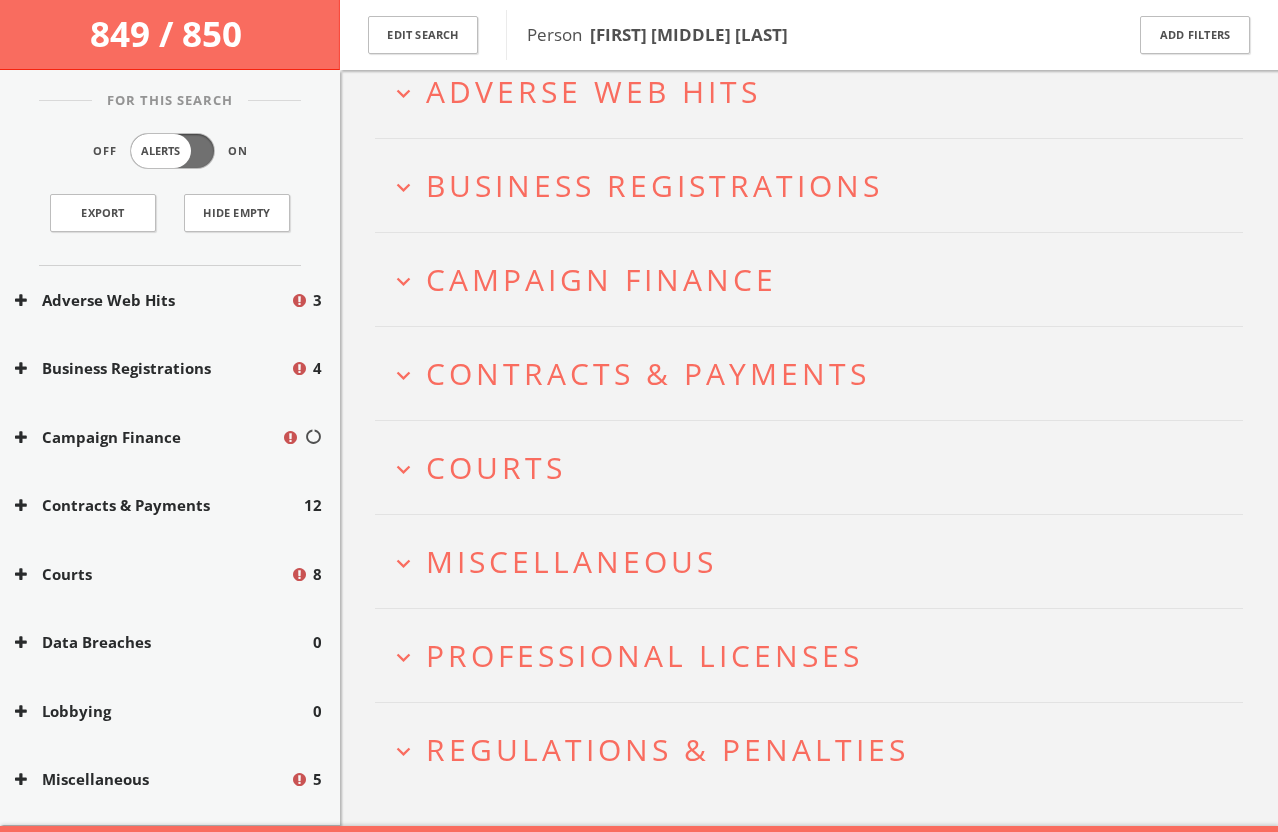 click on "Campaign Finance" at bounding box center (601, 279) 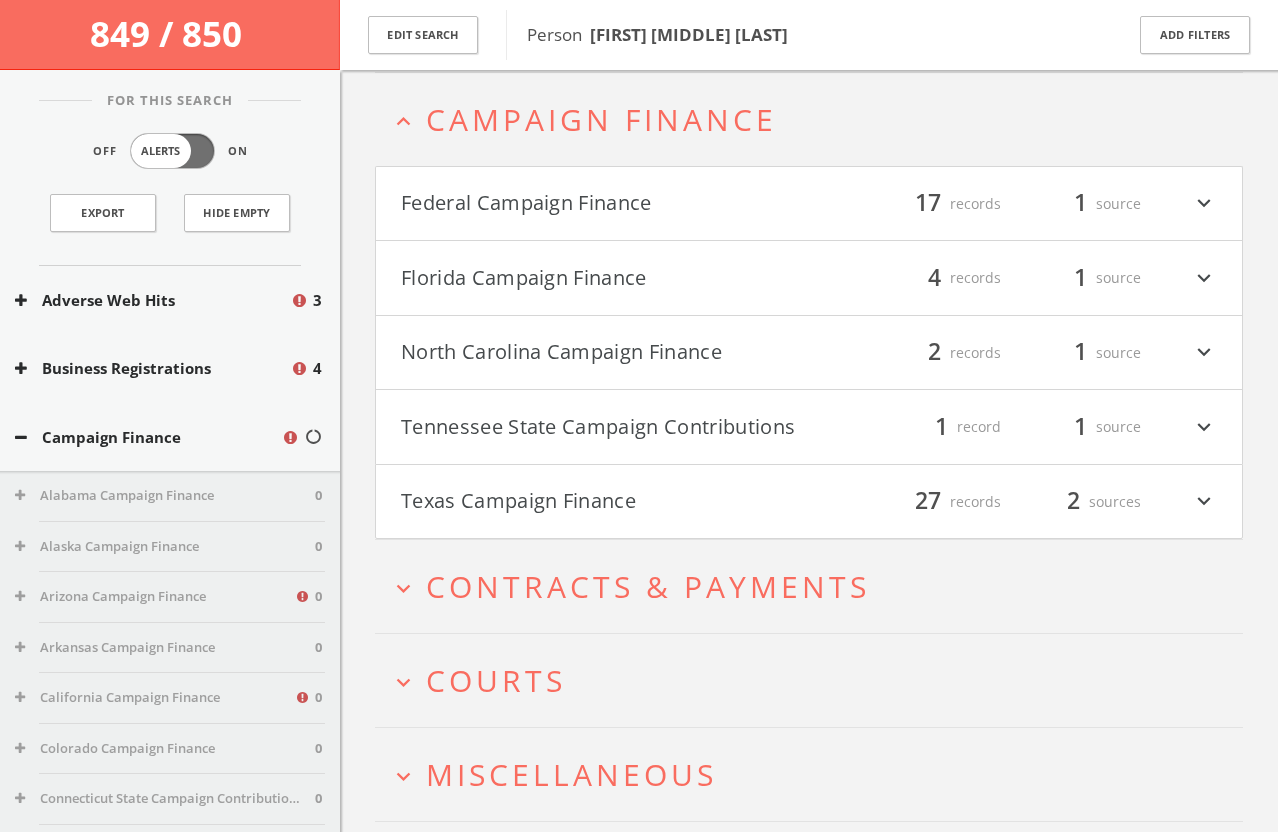 scroll, scrollTop: 274, scrollLeft: 0, axis: vertical 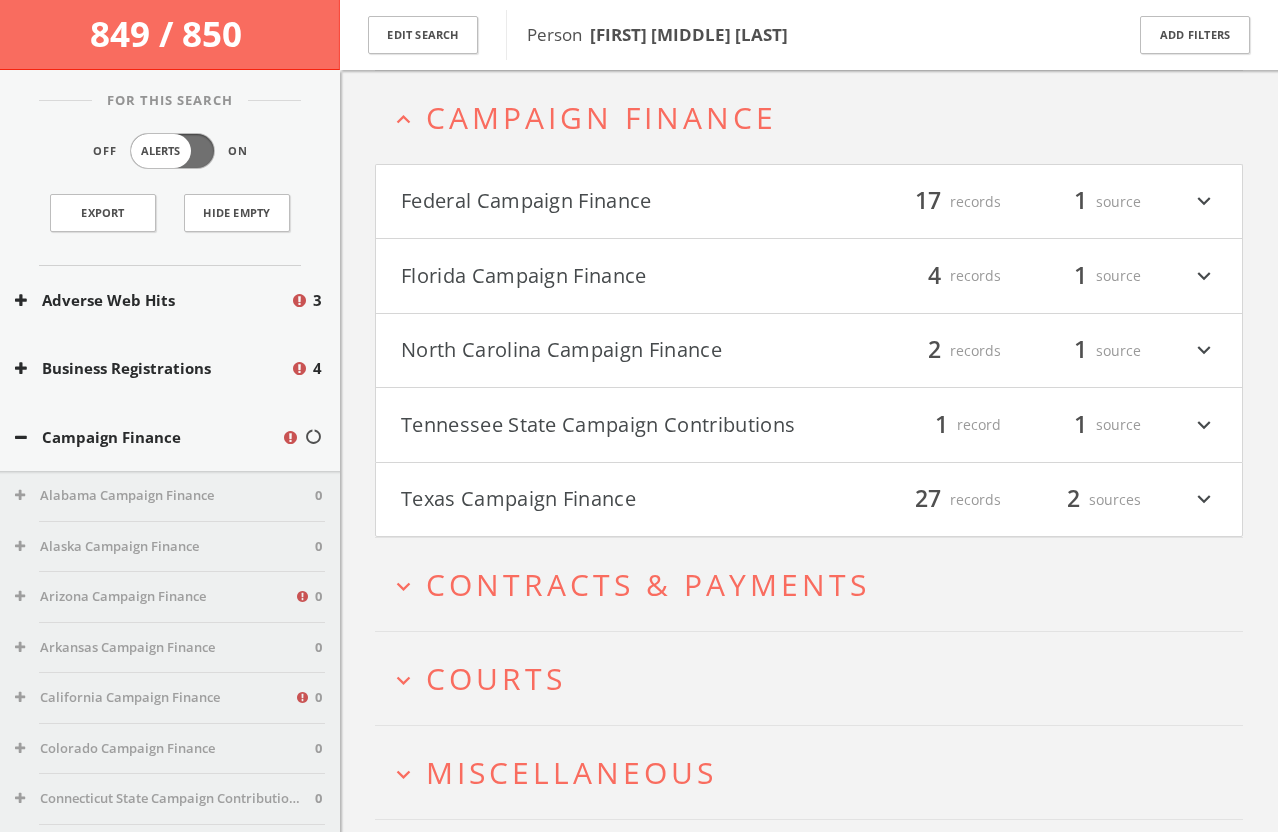 click on "Federal Campaign Finance" at bounding box center [605, 202] 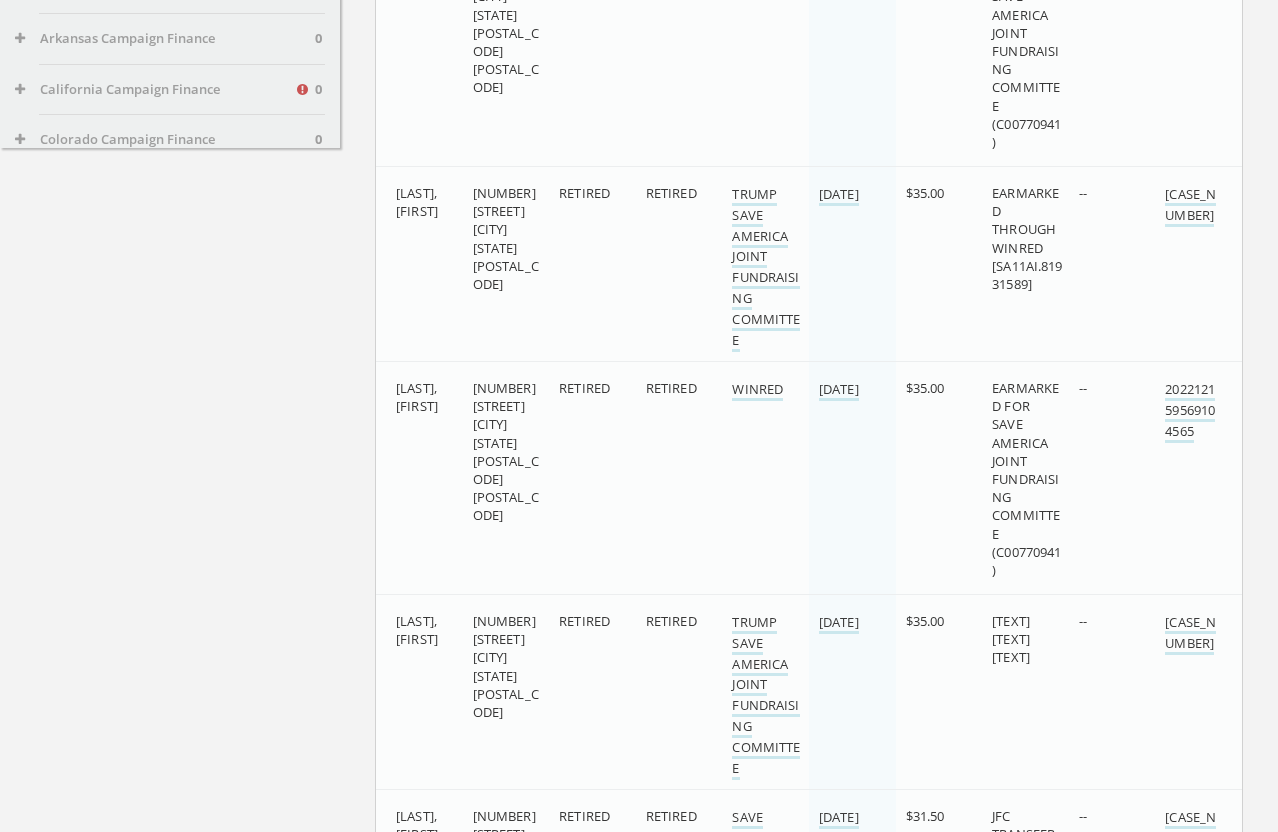scroll, scrollTop: 0, scrollLeft: 0, axis: both 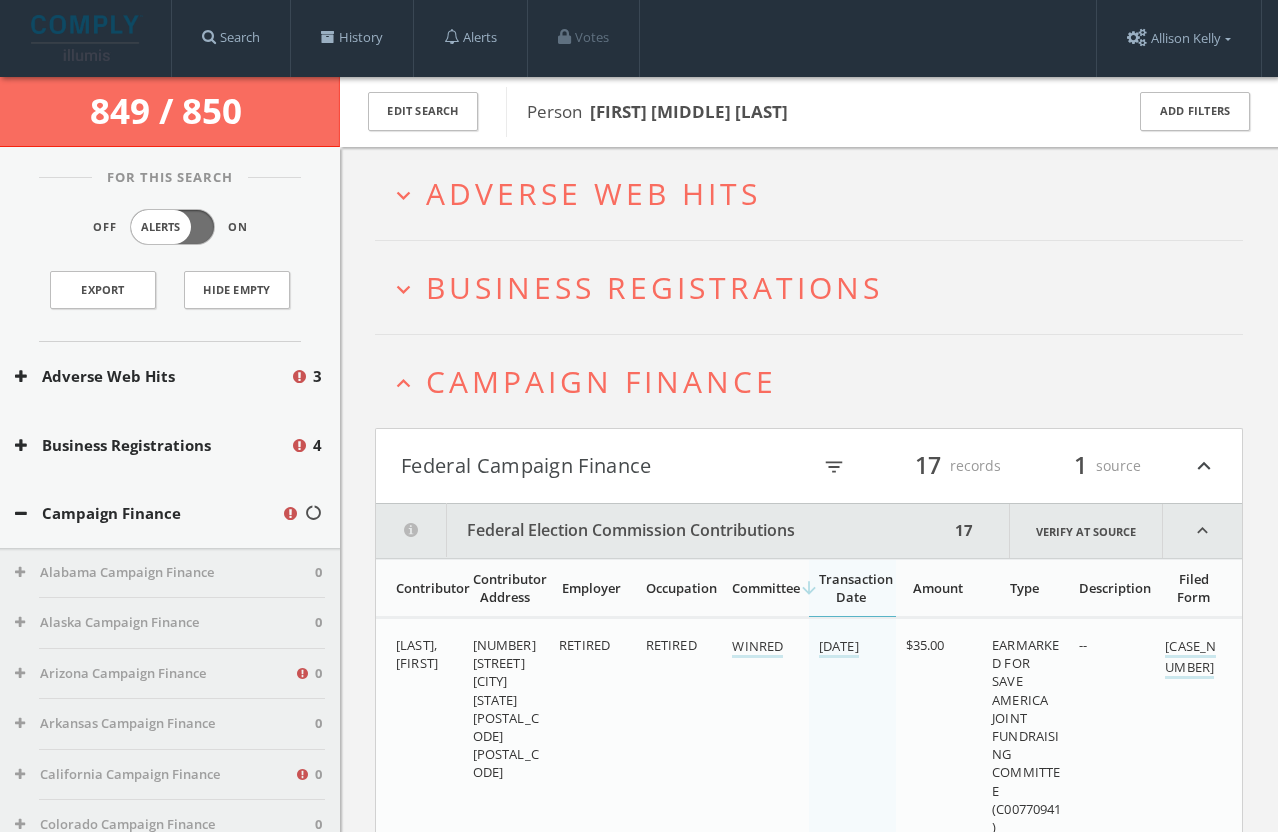click on "Federal Campaign Finance" at bounding box center [605, 466] 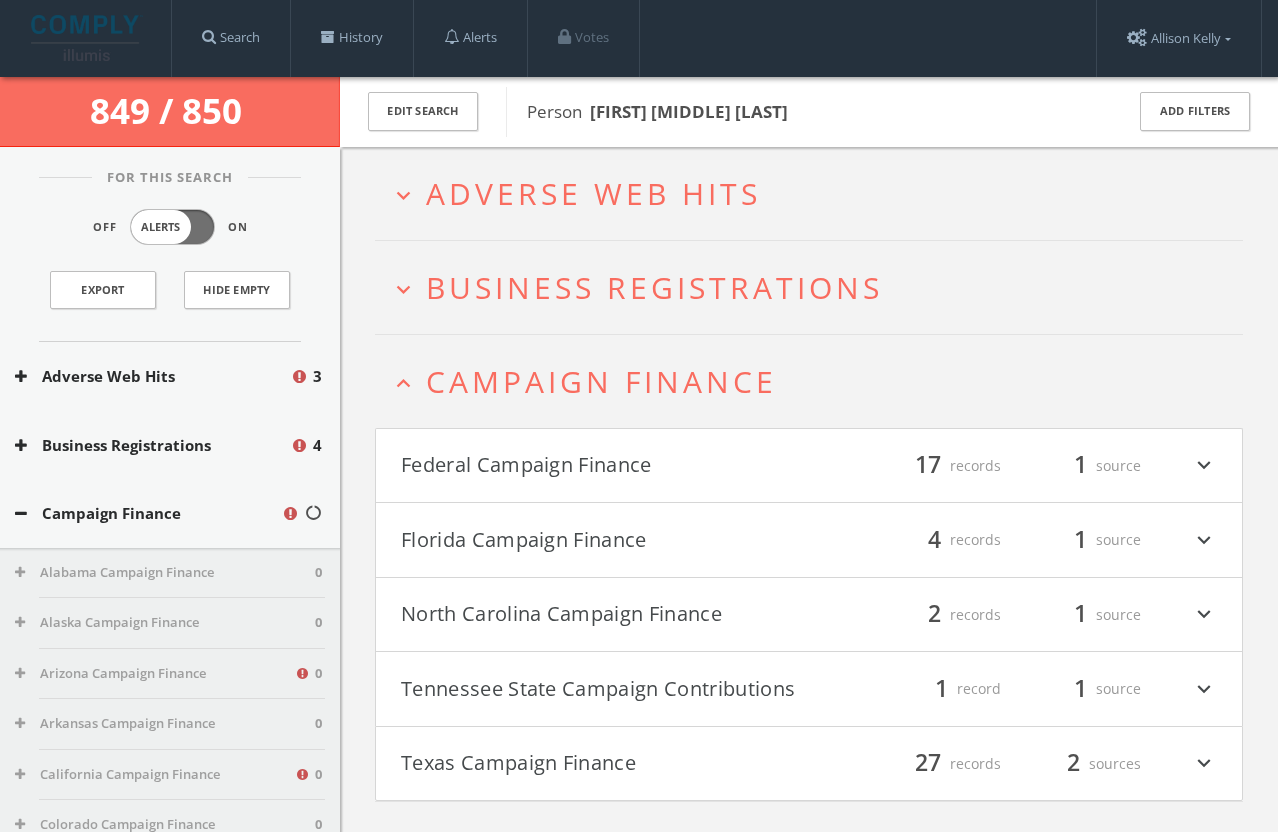 scroll, scrollTop: 29, scrollLeft: 0, axis: vertical 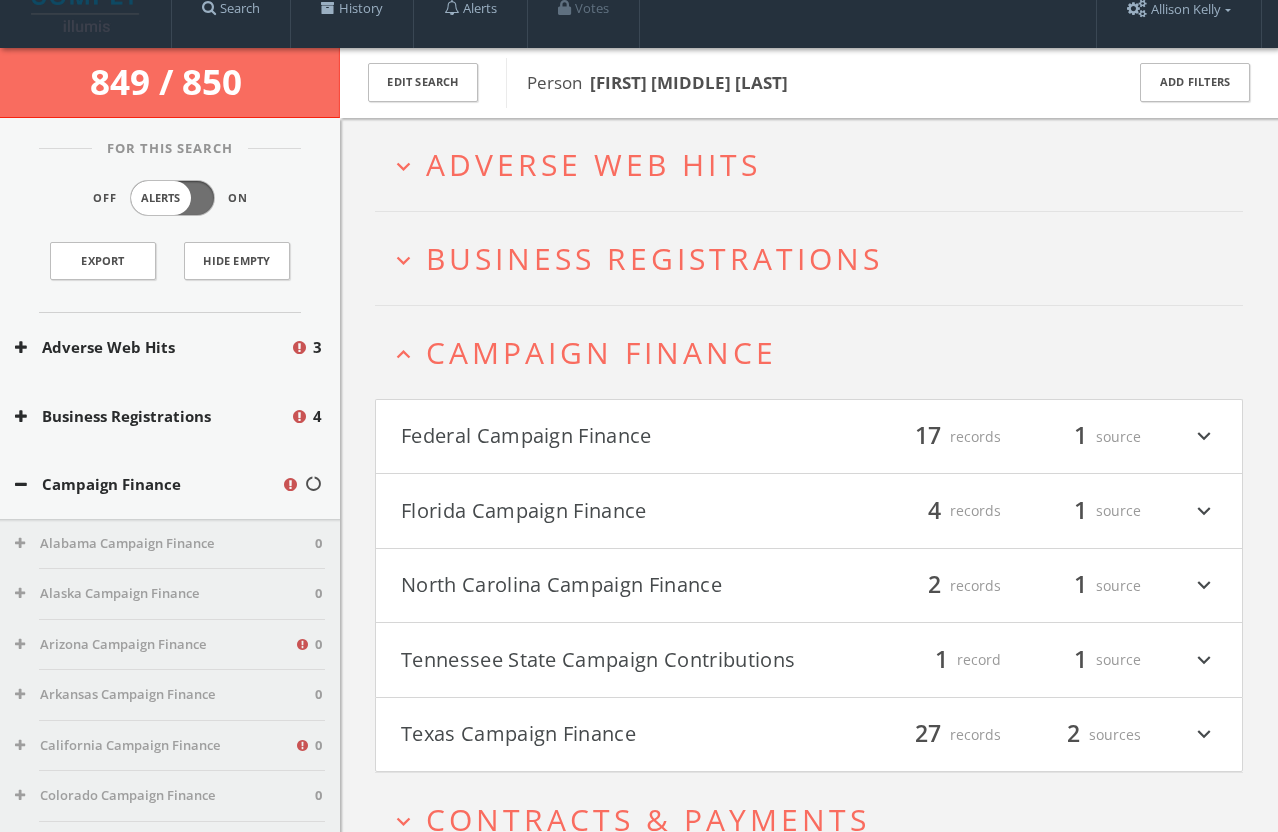 click on "North Carolina Campaign Finance" at bounding box center (605, 586) 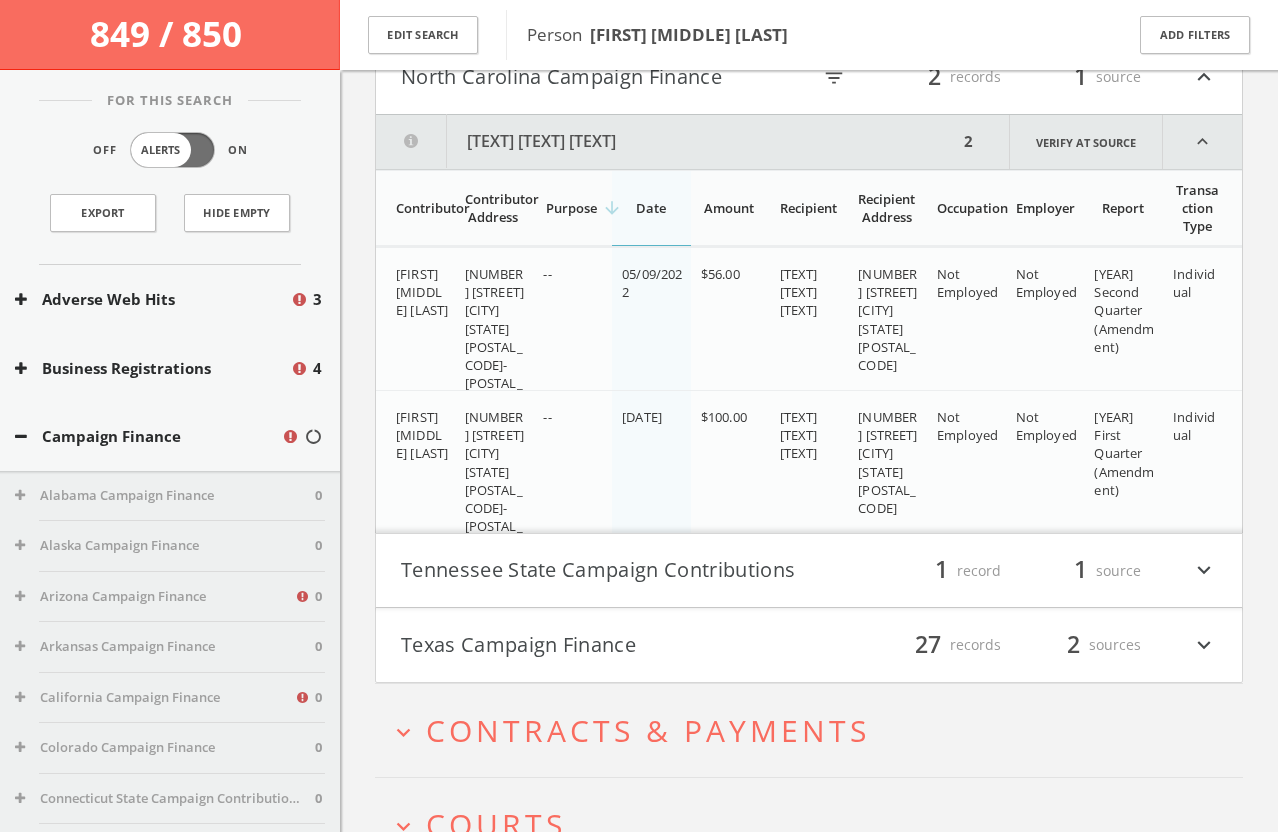 scroll, scrollTop: 581, scrollLeft: 0, axis: vertical 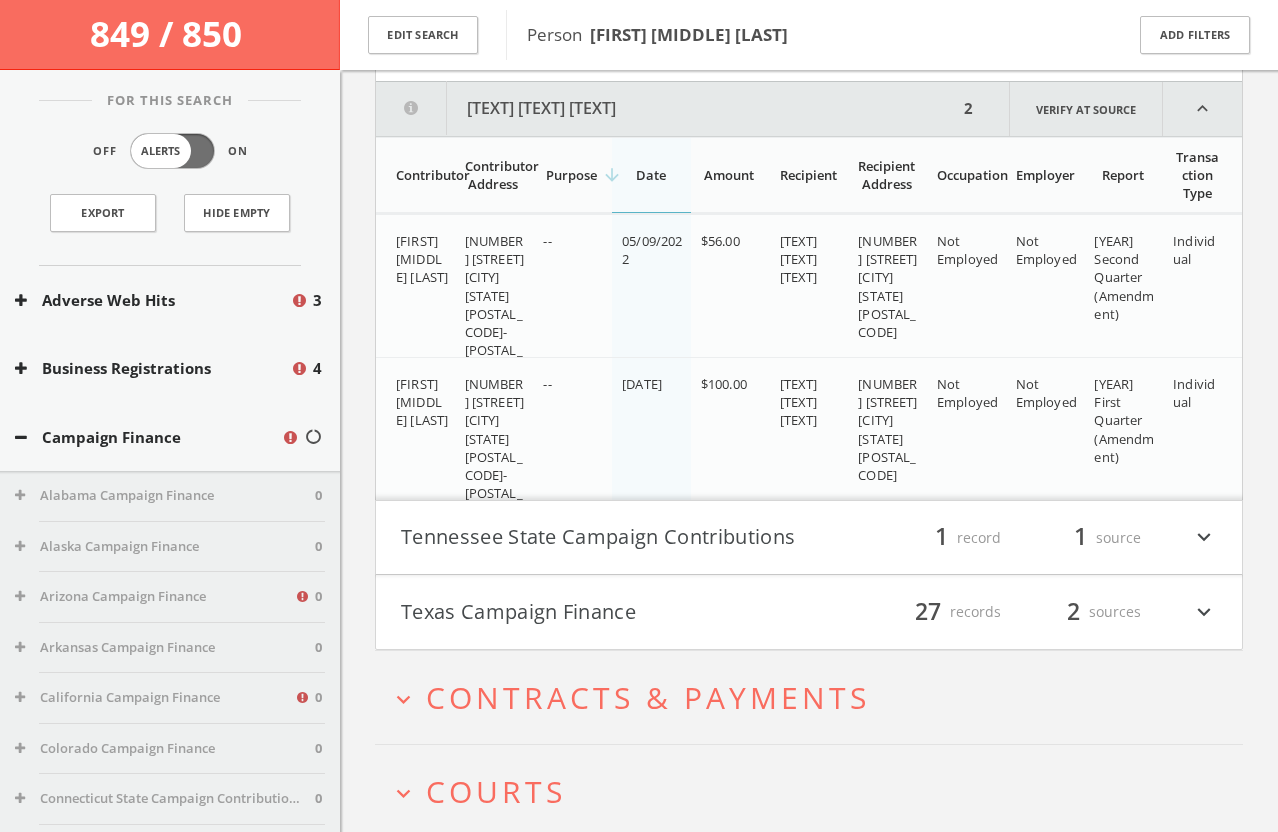 click on "[TEXT] [TEXT] [TEXT]" at bounding box center (667, 109) 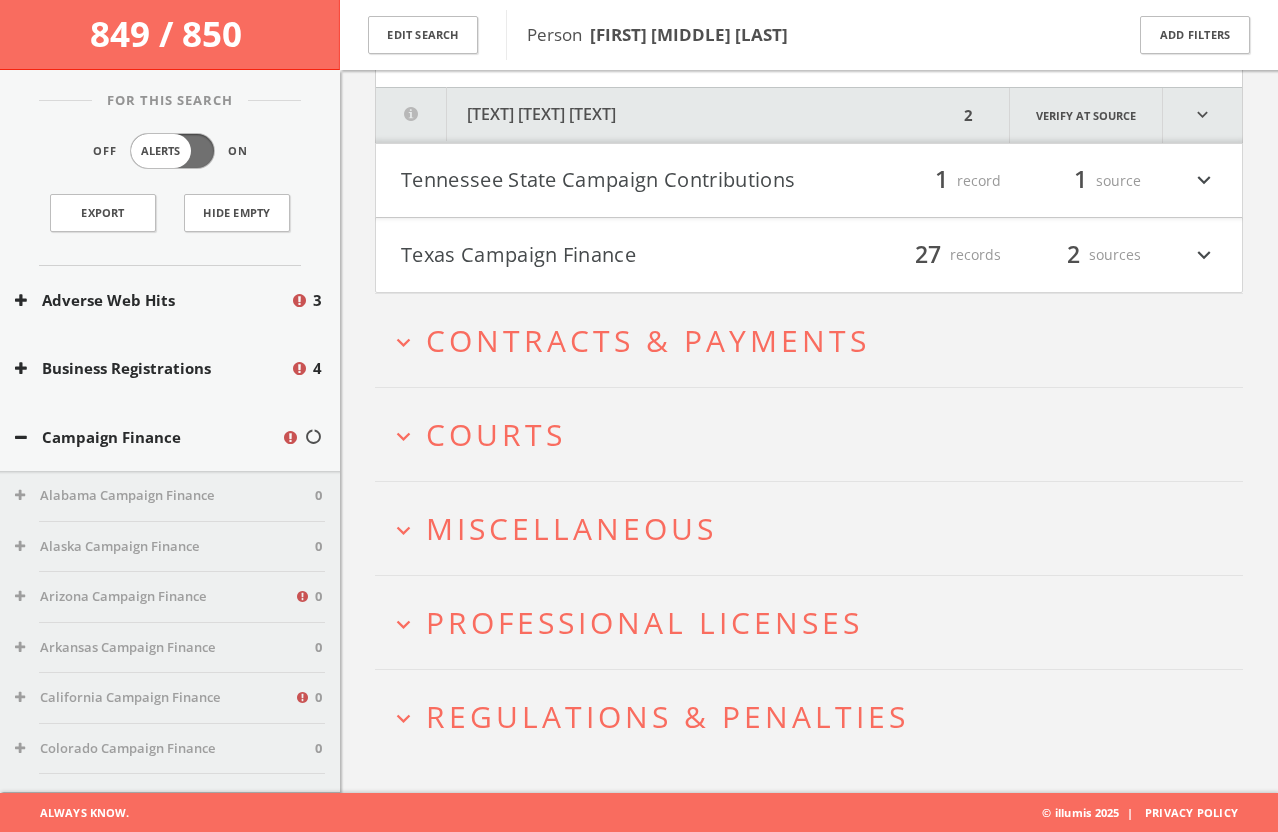 click on "Tennessee State Campaign Contributions" at bounding box center (605, 181) 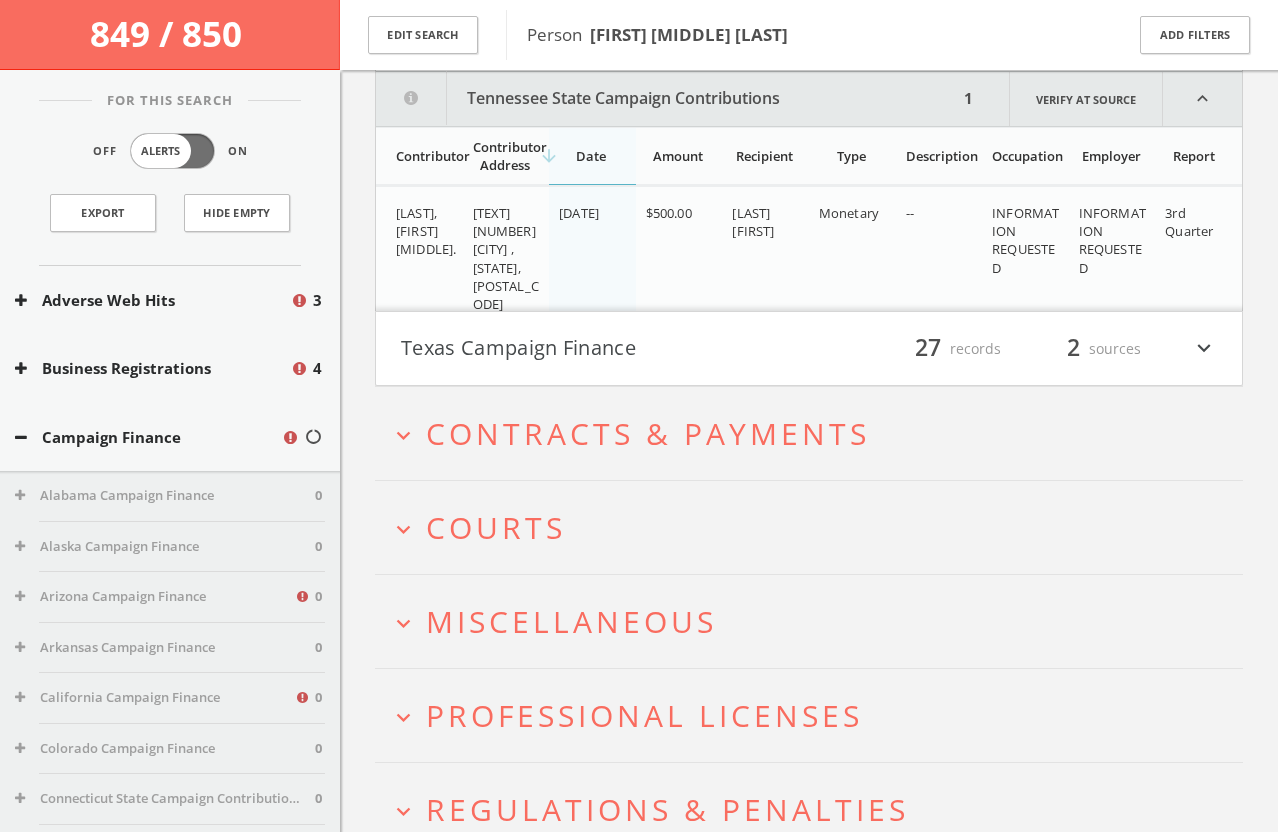 click on "Tennessee State Campaign Contributions" at bounding box center (667, 99) 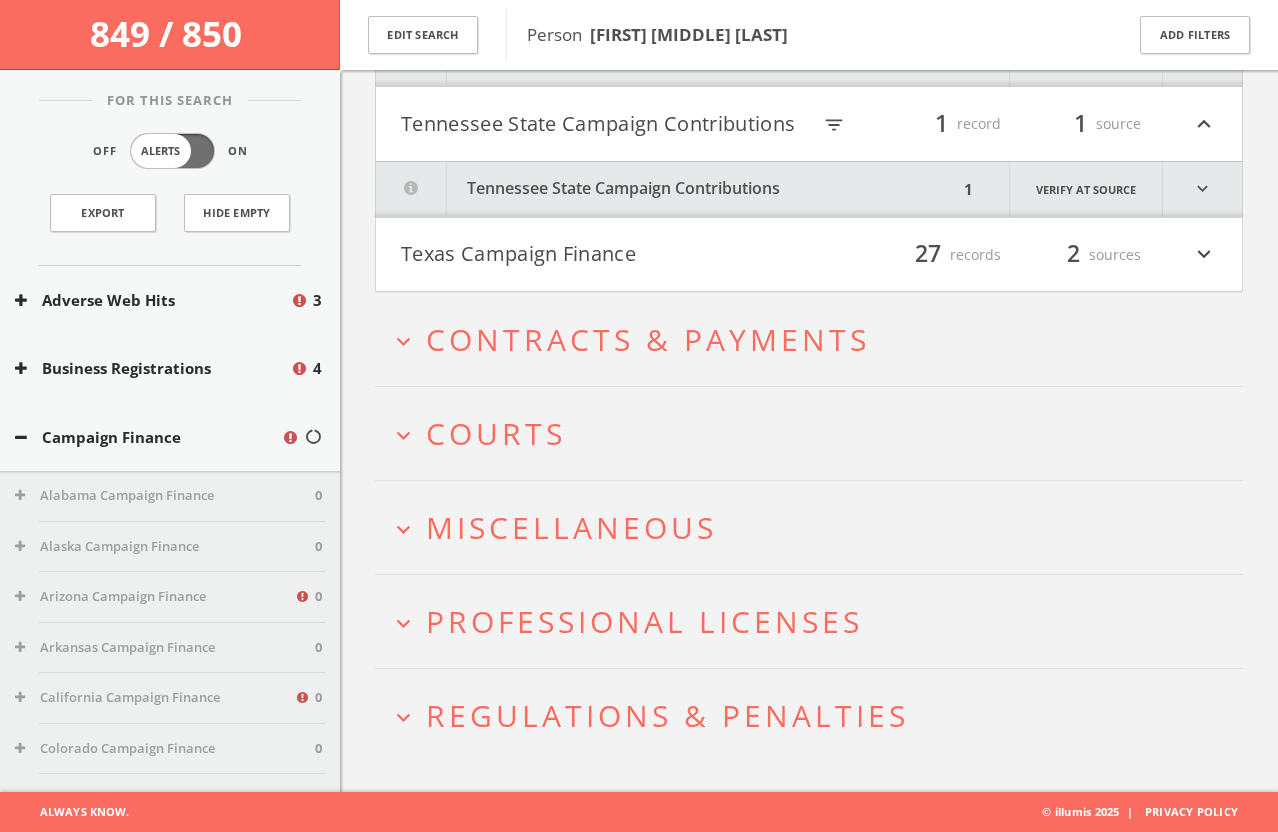 click on "Texas Campaign Finance" at bounding box center [605, 255] 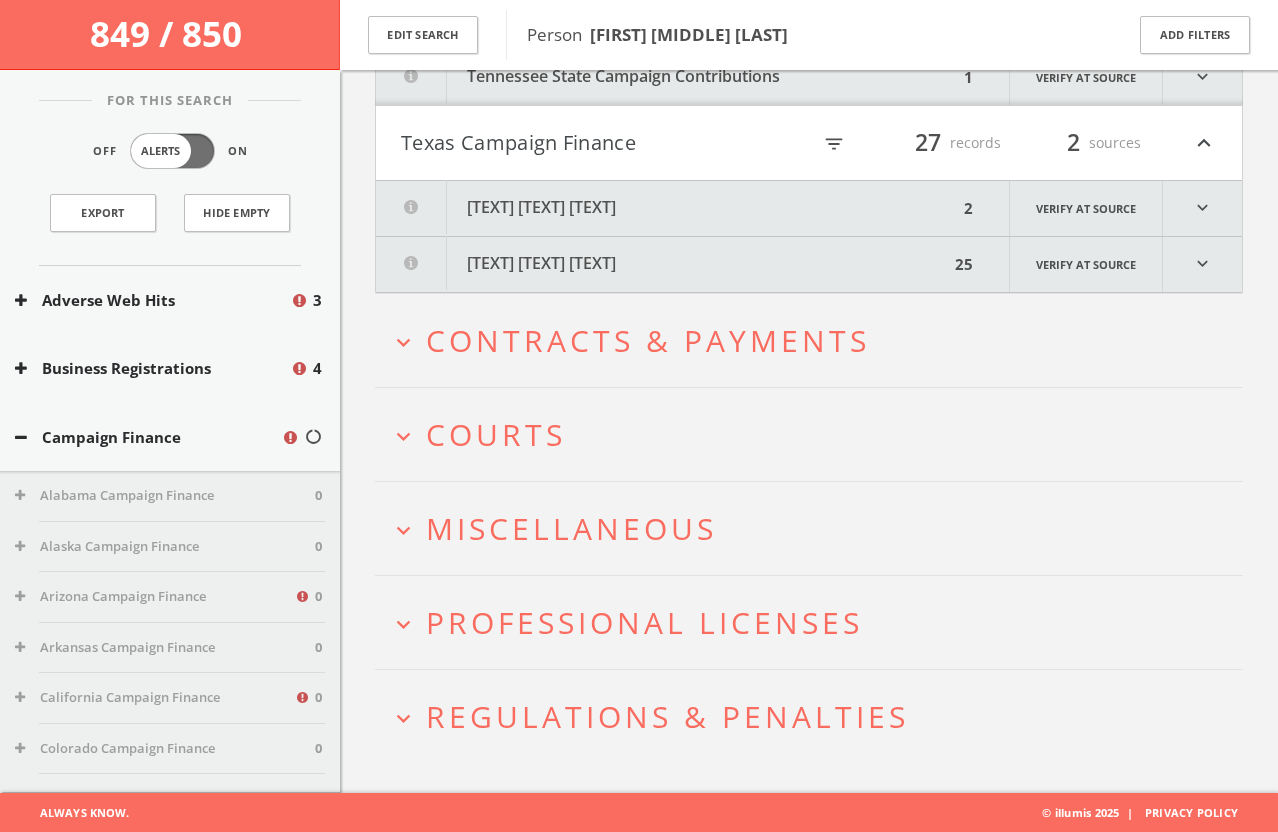 click on "[TEXT] [TEXT] [TEXT]" at bounding box center (662, 264) 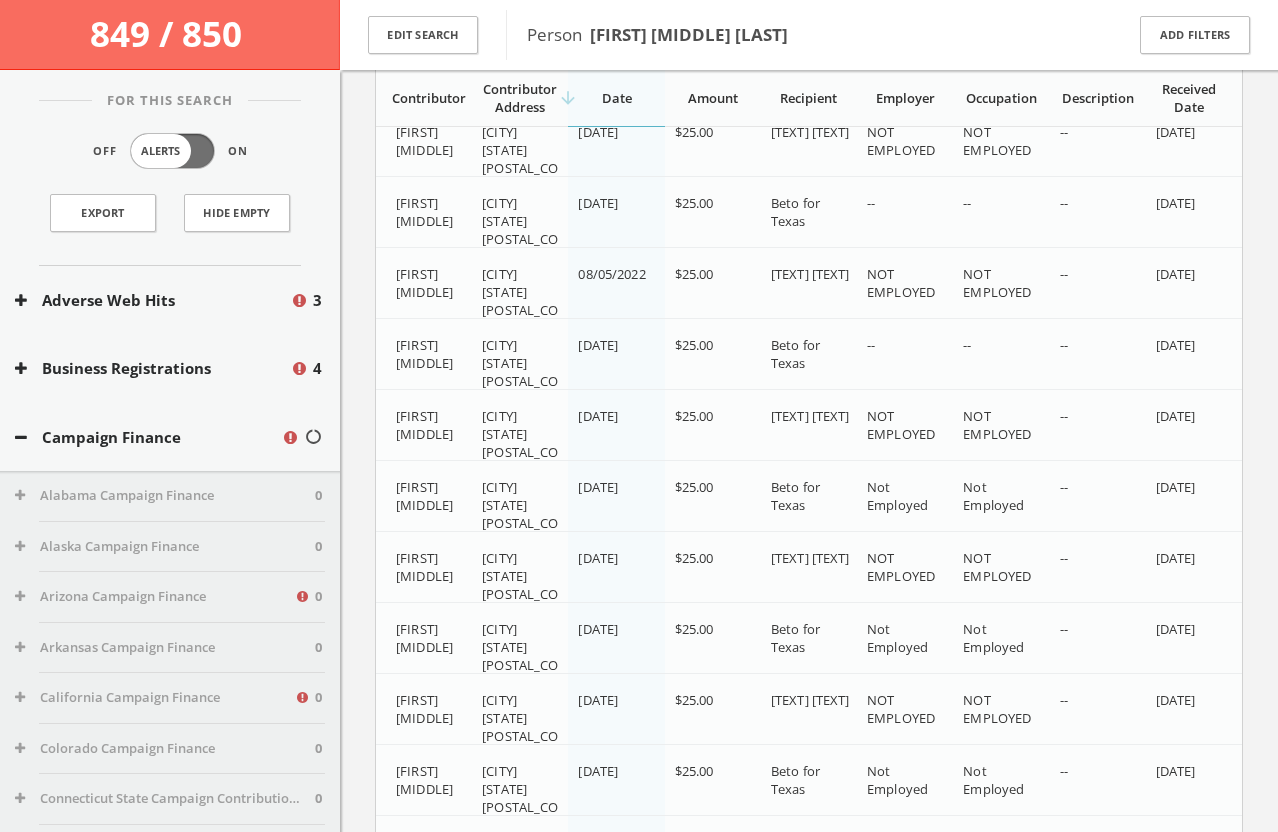 scroll, scrollTop: 903, scrollLeft: 0, axis: vertical 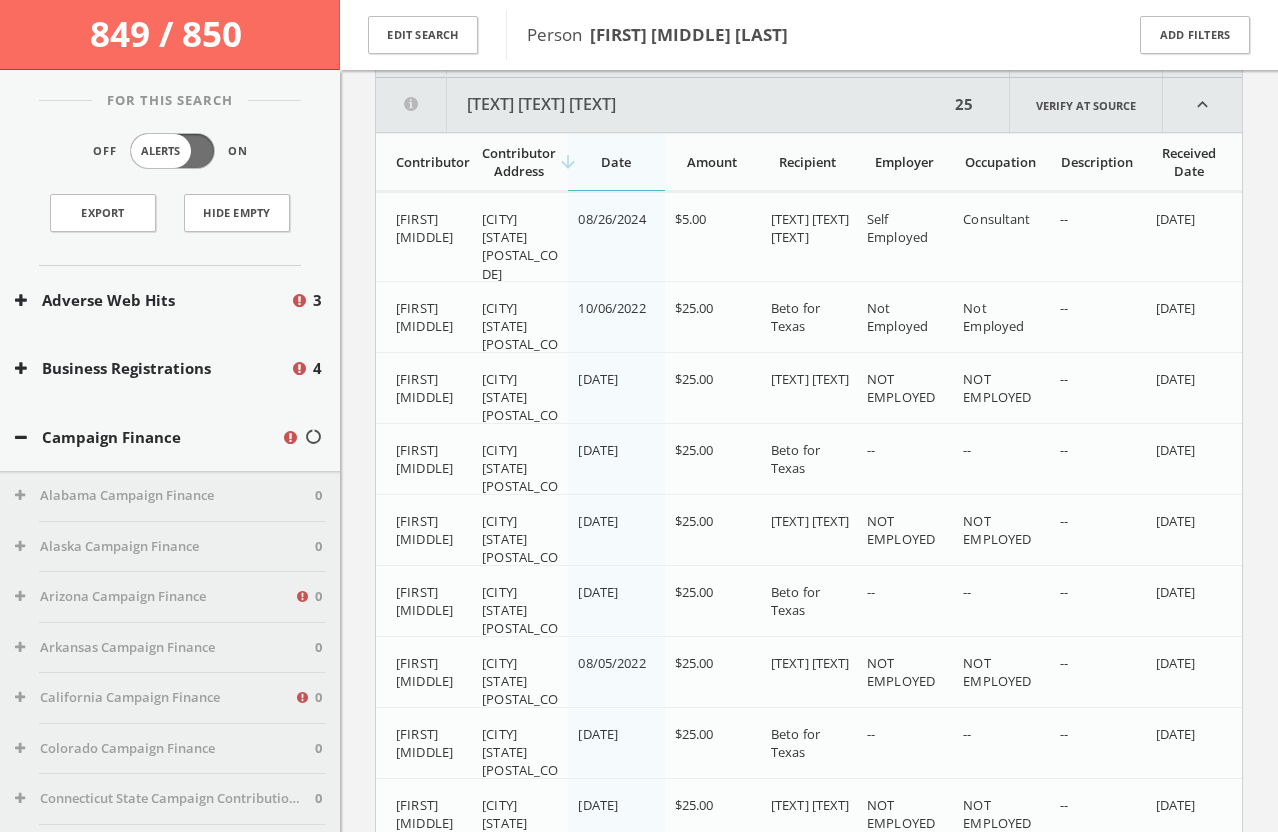 drag, startPoint x: 772, startPoint y: 215, endPoint x: 836, endPoint y: 256, distance: 76.00658 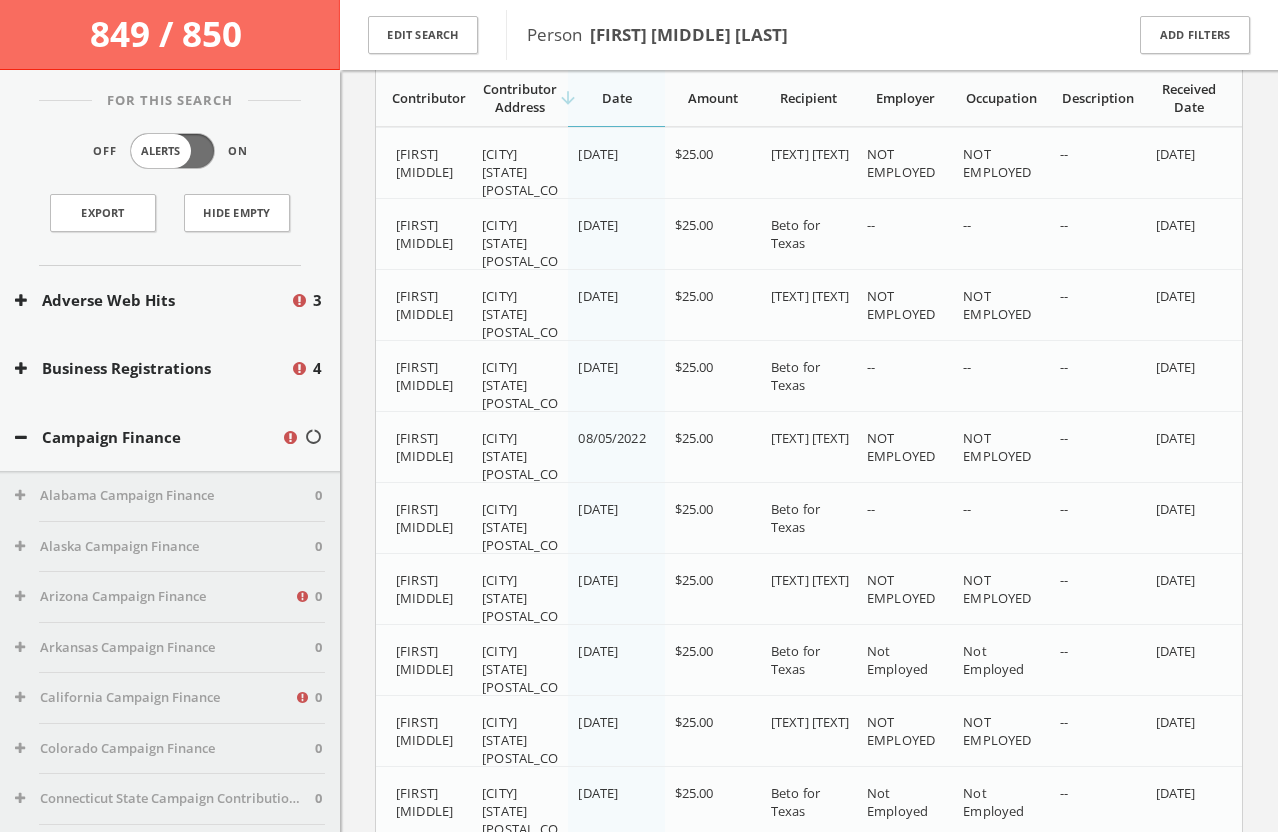 scroll, scrollTop: 415, scrollLeft: 0, axis: vertical 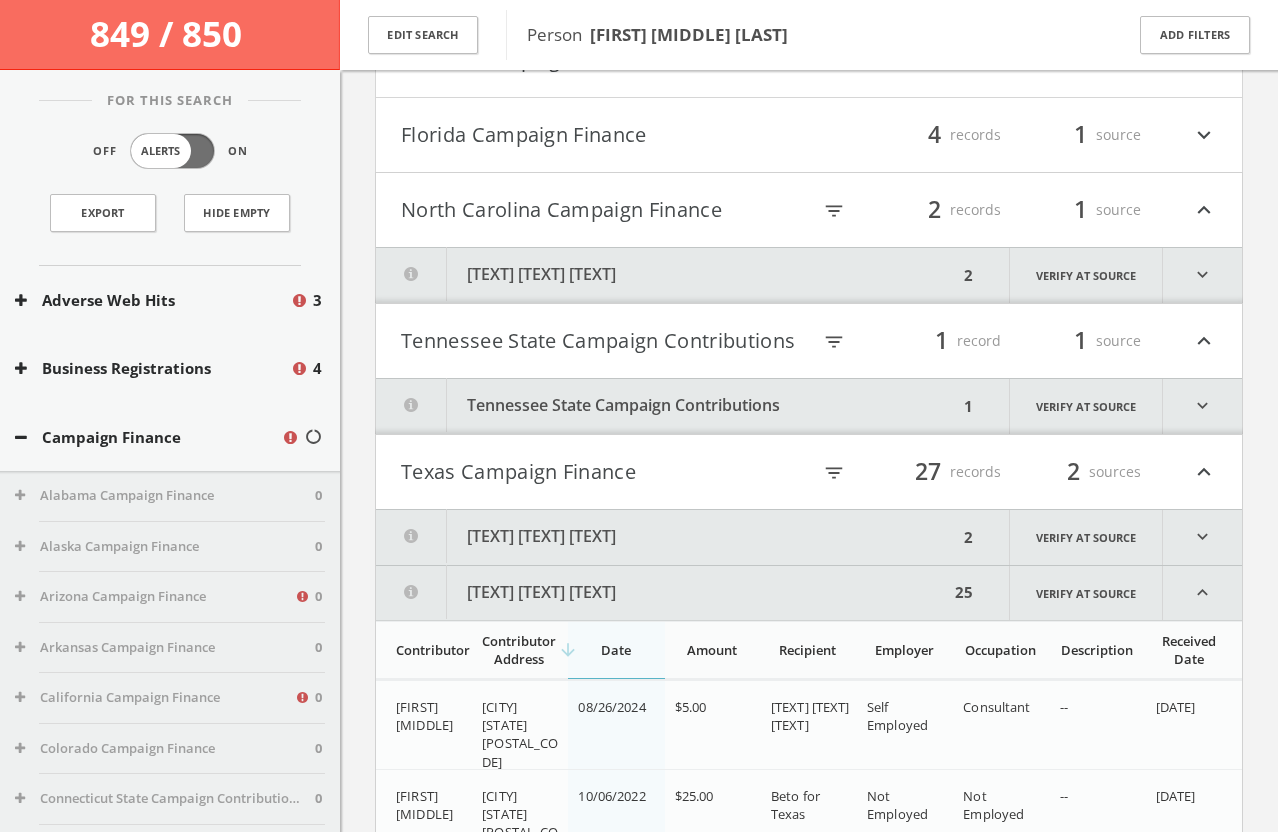 click on "[TEXT] [TEXT] [TEXT]" at bounding box center (662, 593) 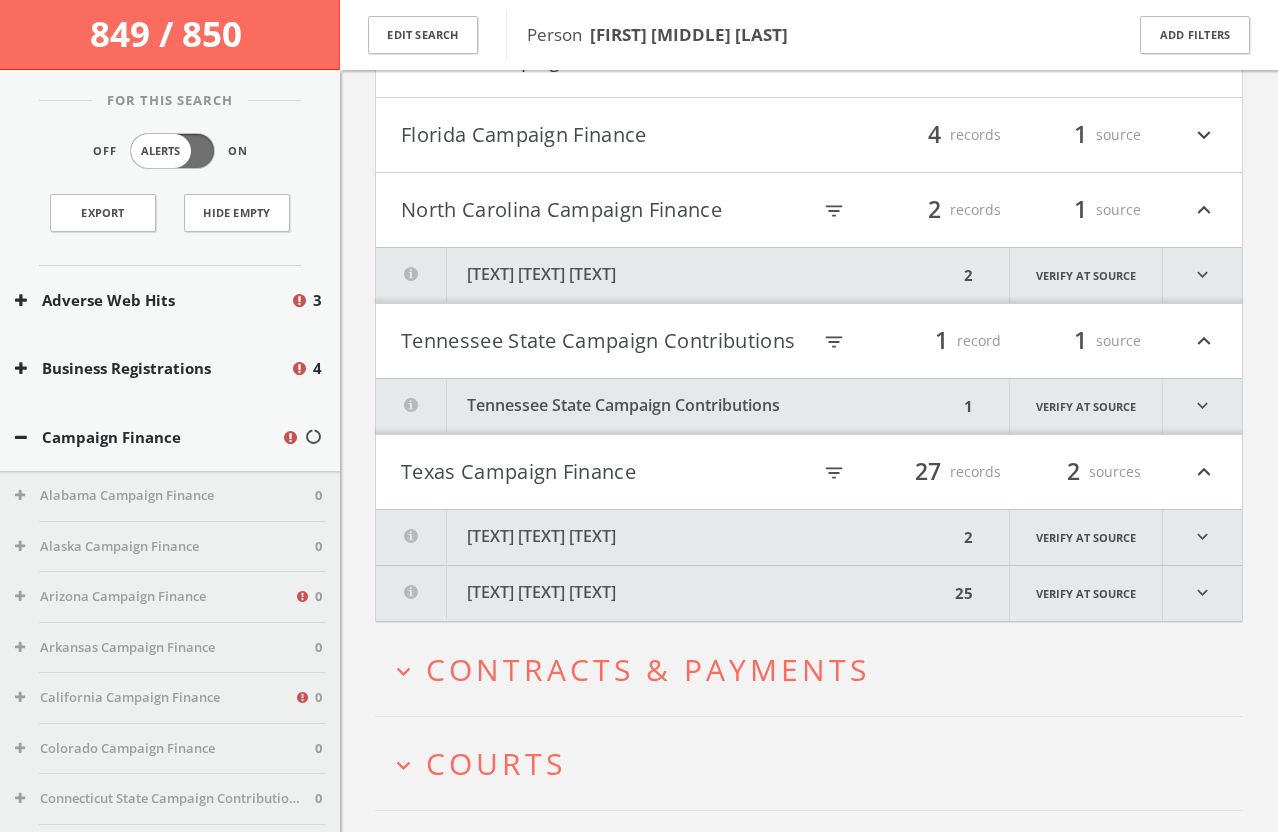 click on "[TEXT] [TEXT] [TEXT]" at bounding box center [667, 537] 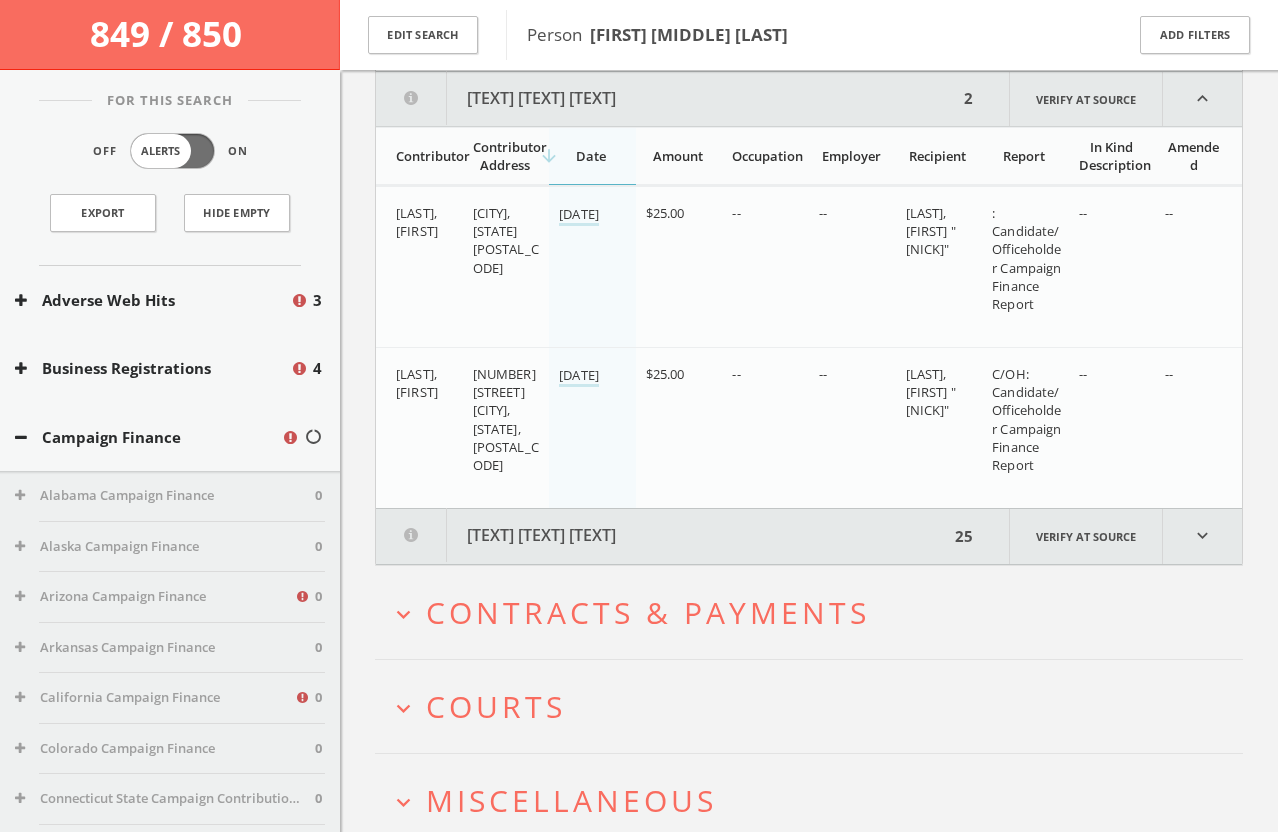 click on "[TEXT] [TEXT] [TEXT]" at bounding box center [667, 99] 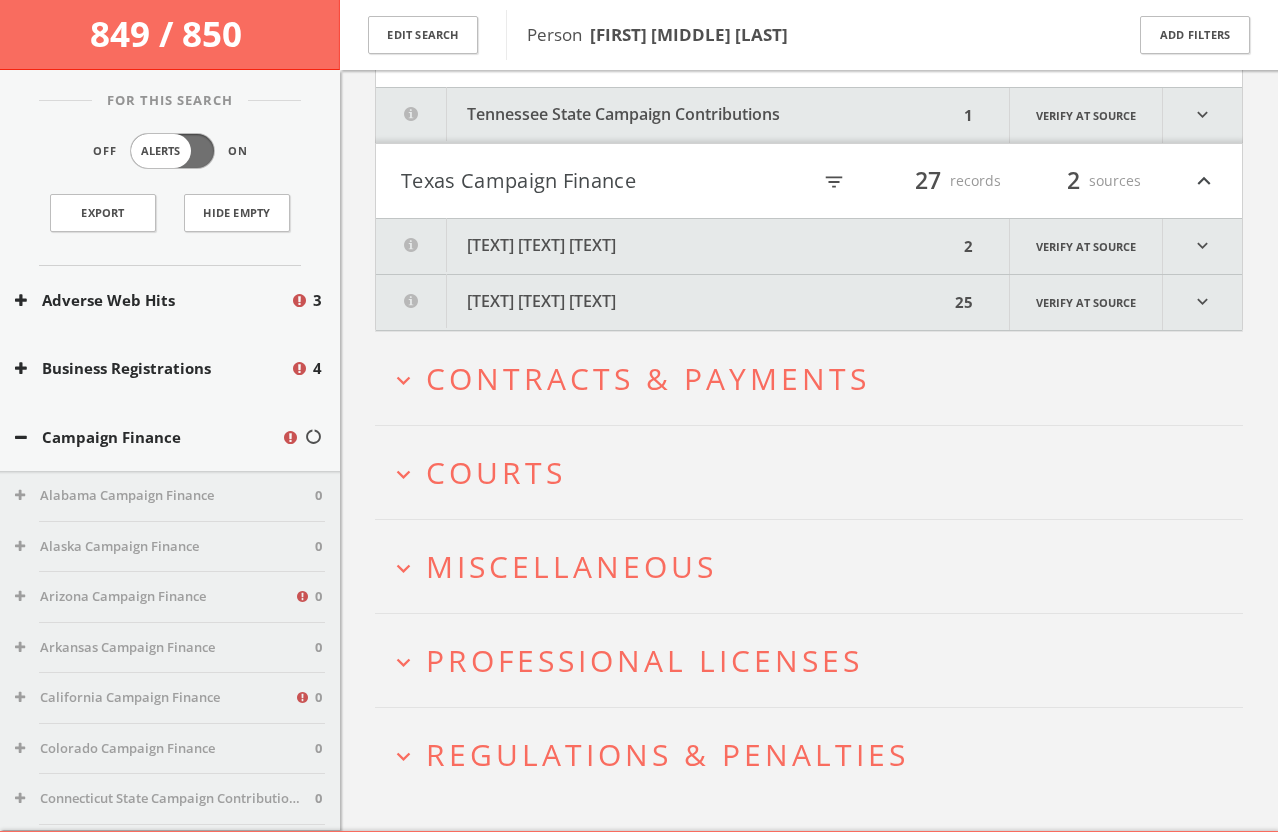 click on "Texas Campaign Finance" at bounding box center [605, 181] 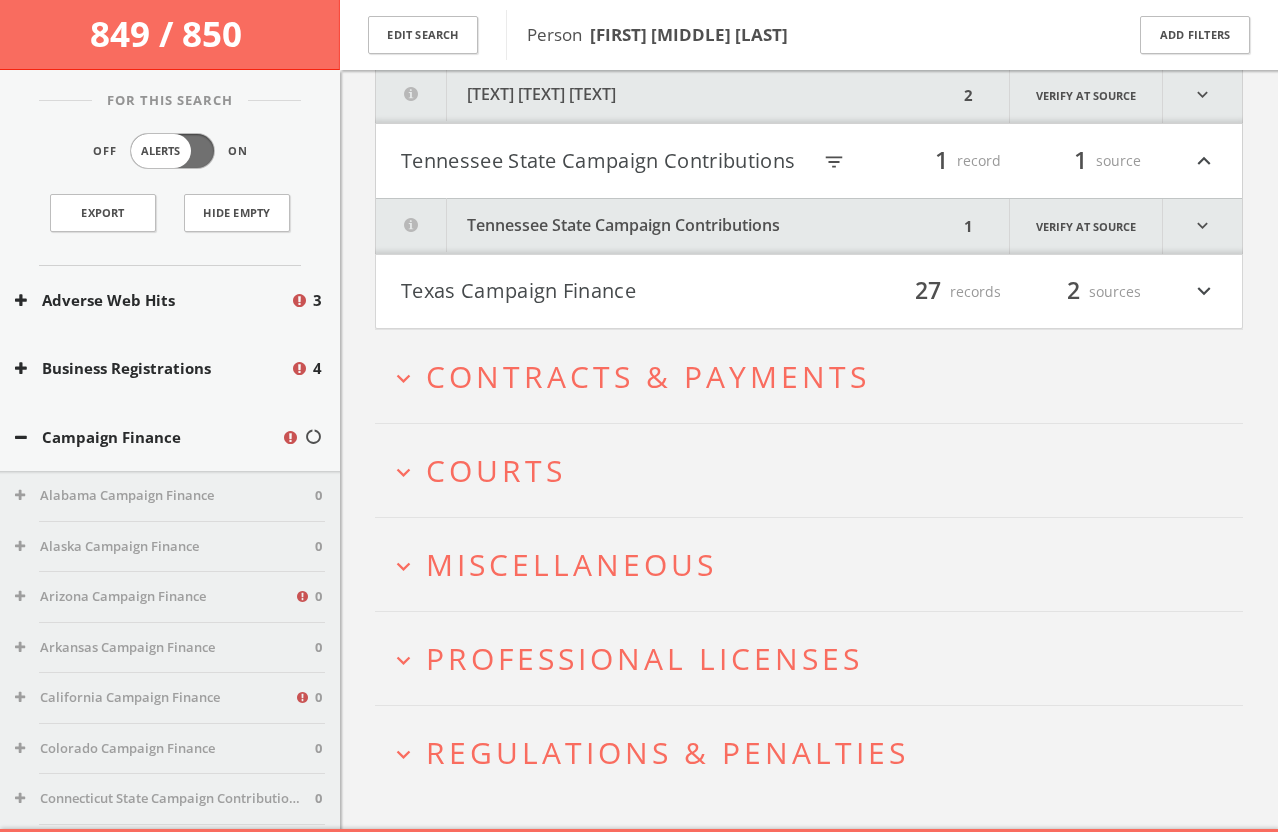 click on "[TEXT] [TEXT] [TEXT] [TEXT] [TEXT] [TEXT] [TEXT]" at bounding box center [809, 161] 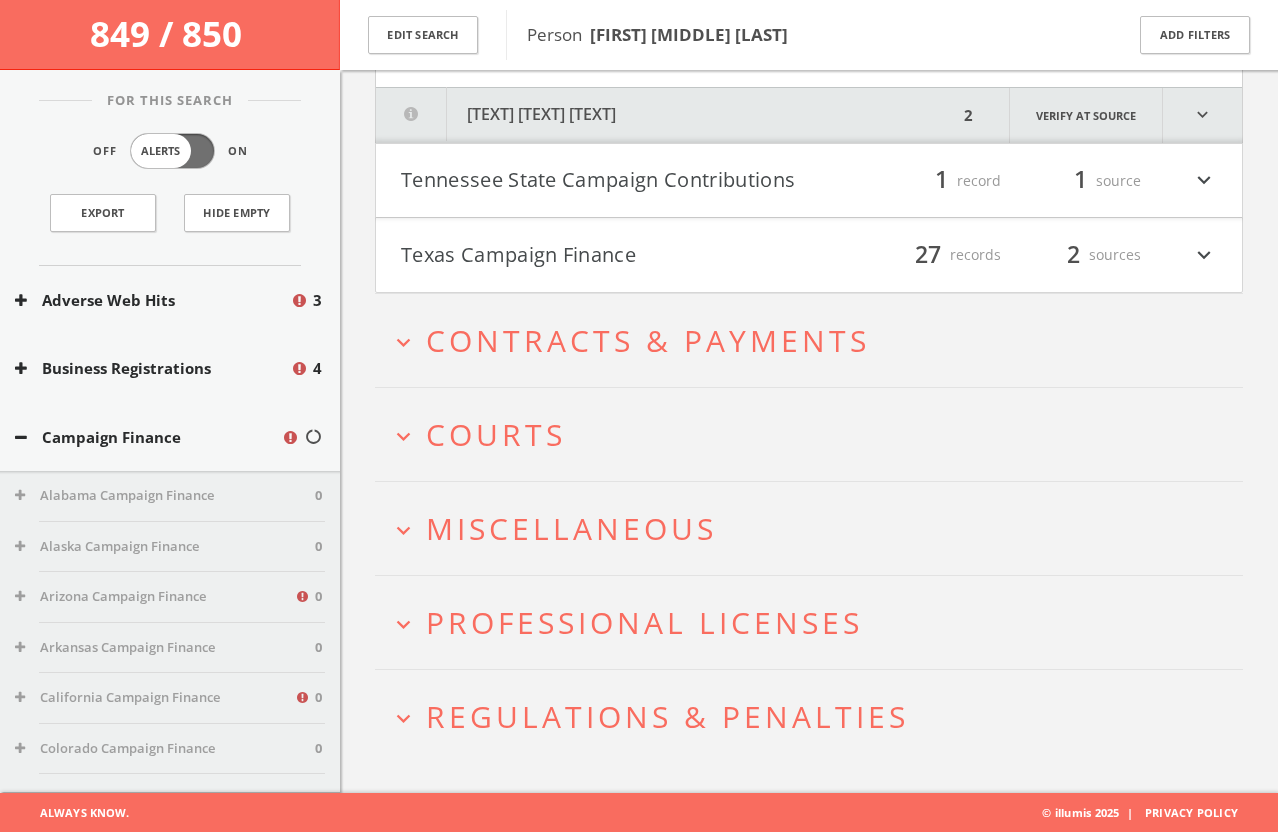 scroll, scrollTop: 434, scrollLeft: 0, axis: vertical 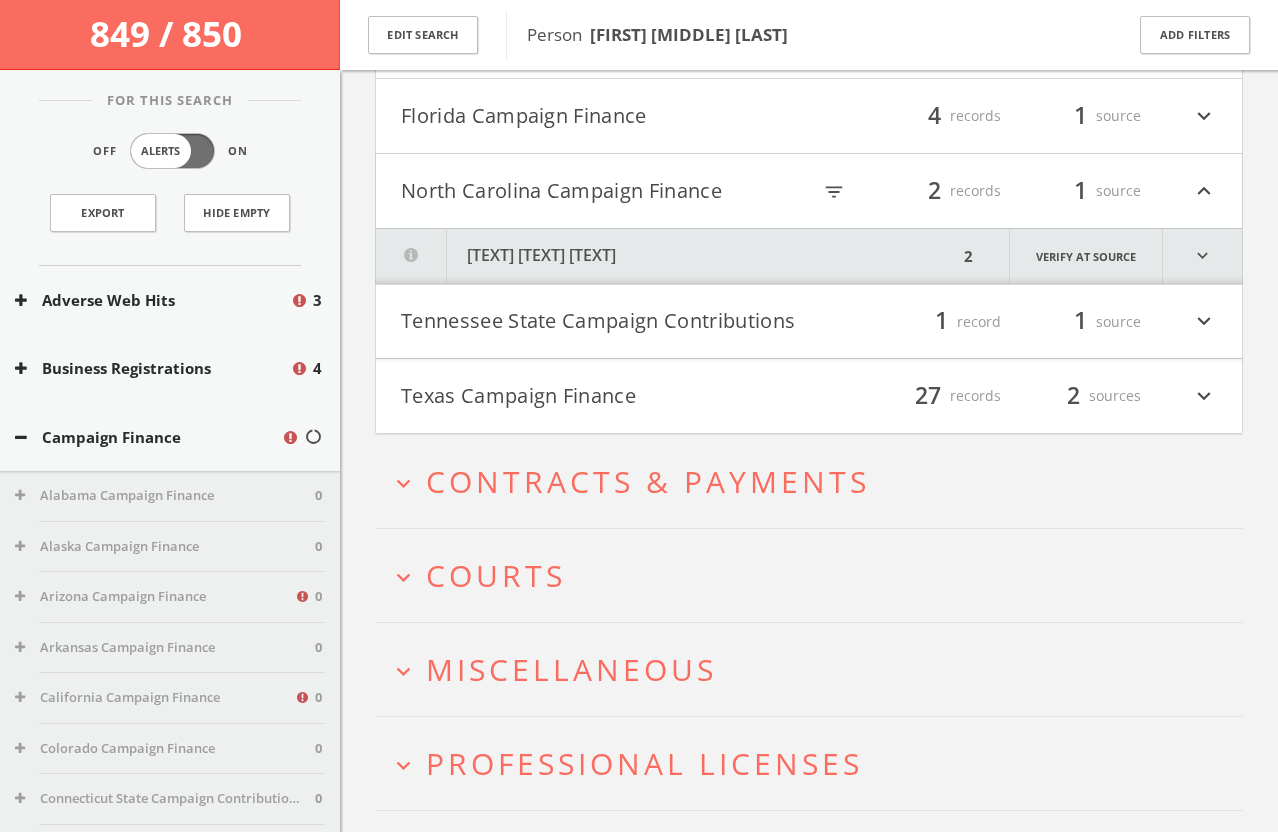 click on "North Carolina Campaign Finance" at bounding box center [605, 191] 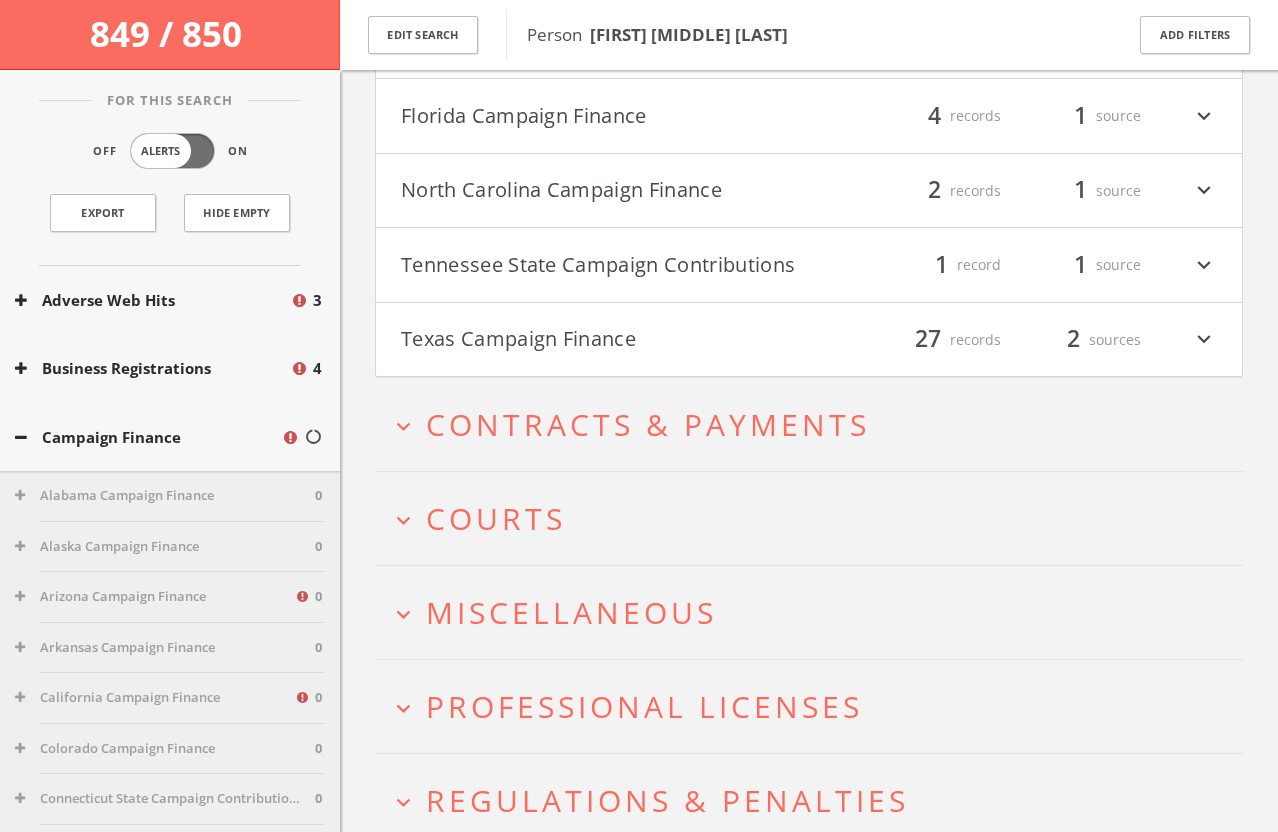 click on "Florida Campaign Finance" at bounding box center [605, 116] 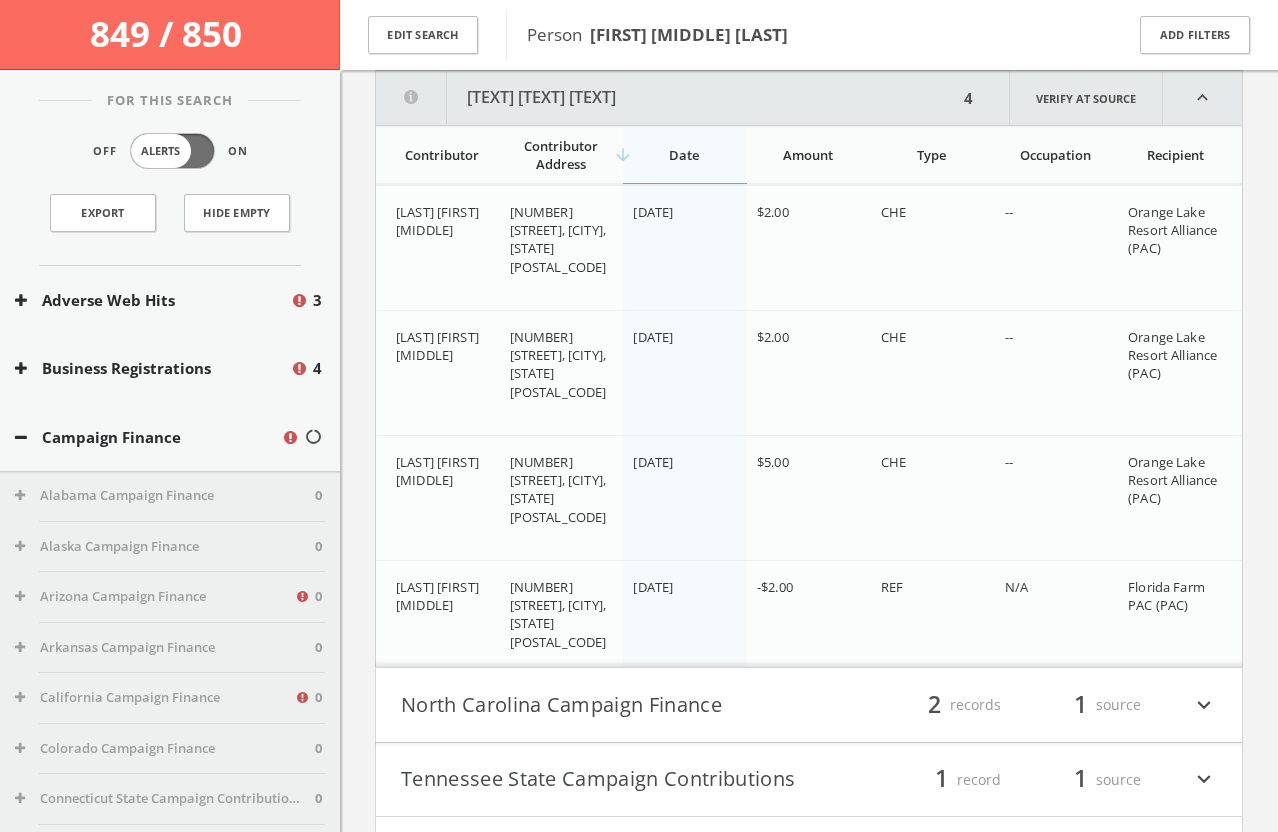 scroll, scrollTop: 347, scrollLeft: 0, axis: vertical 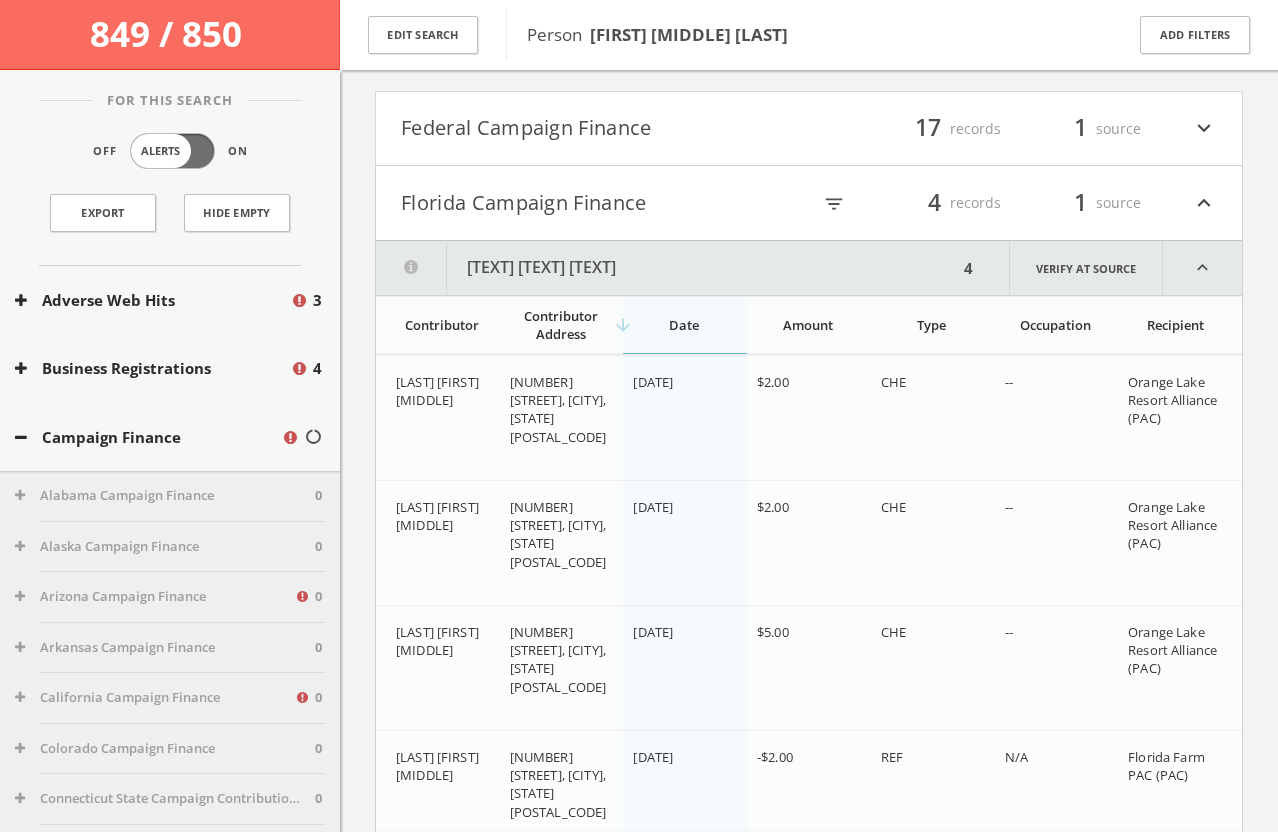 click on "Florida Campaign Finance" at bounding box center (605, 203) 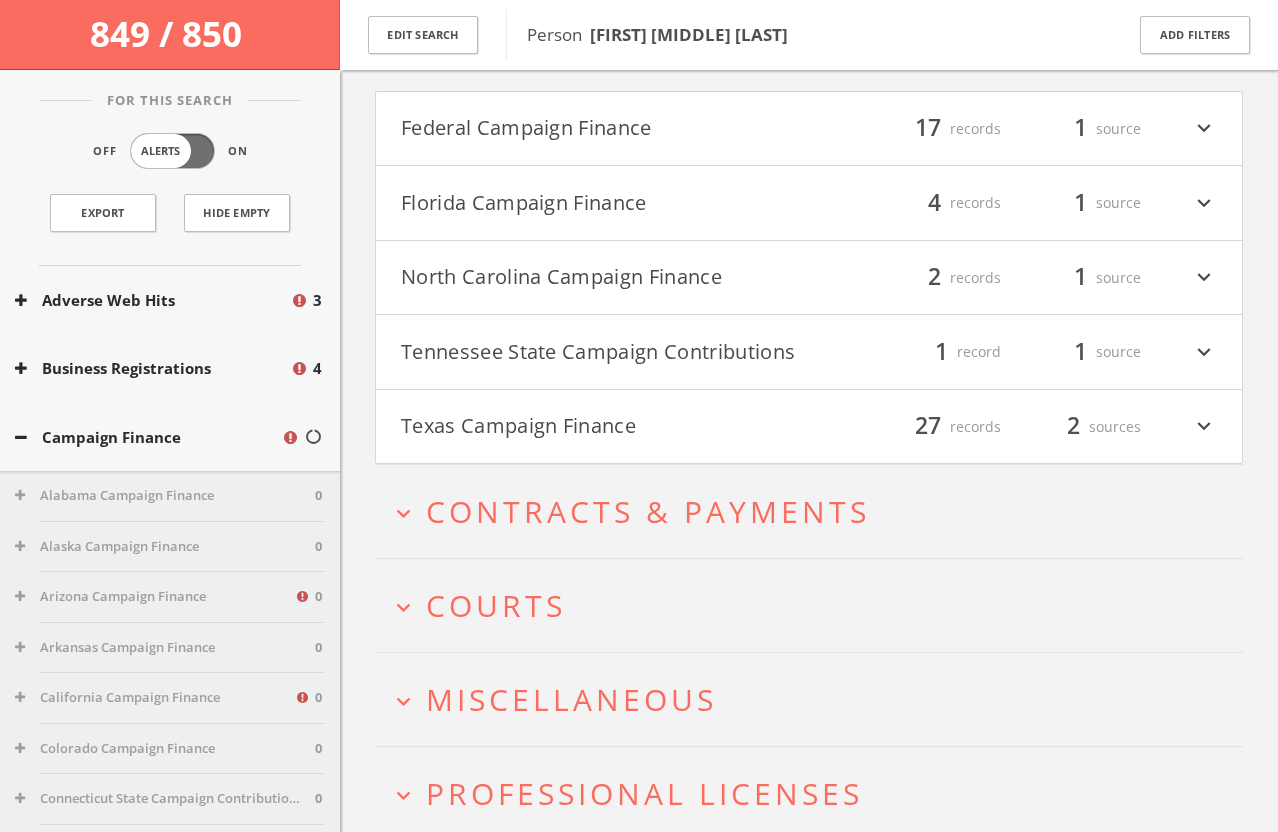 click on "Federal Campaign Finance" at bounding box center [605, 129] 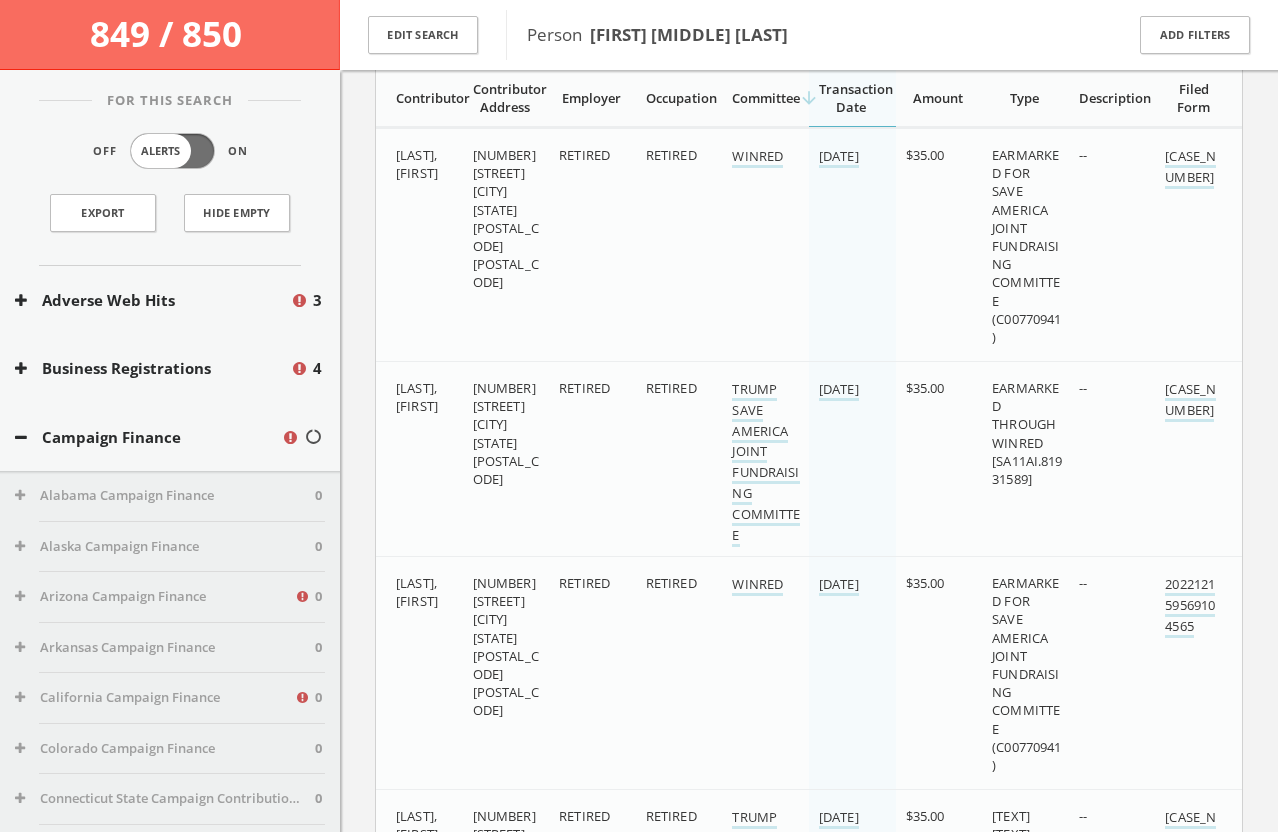 scroll, scrollTop: 0, scrollLeft: 0, axis: both 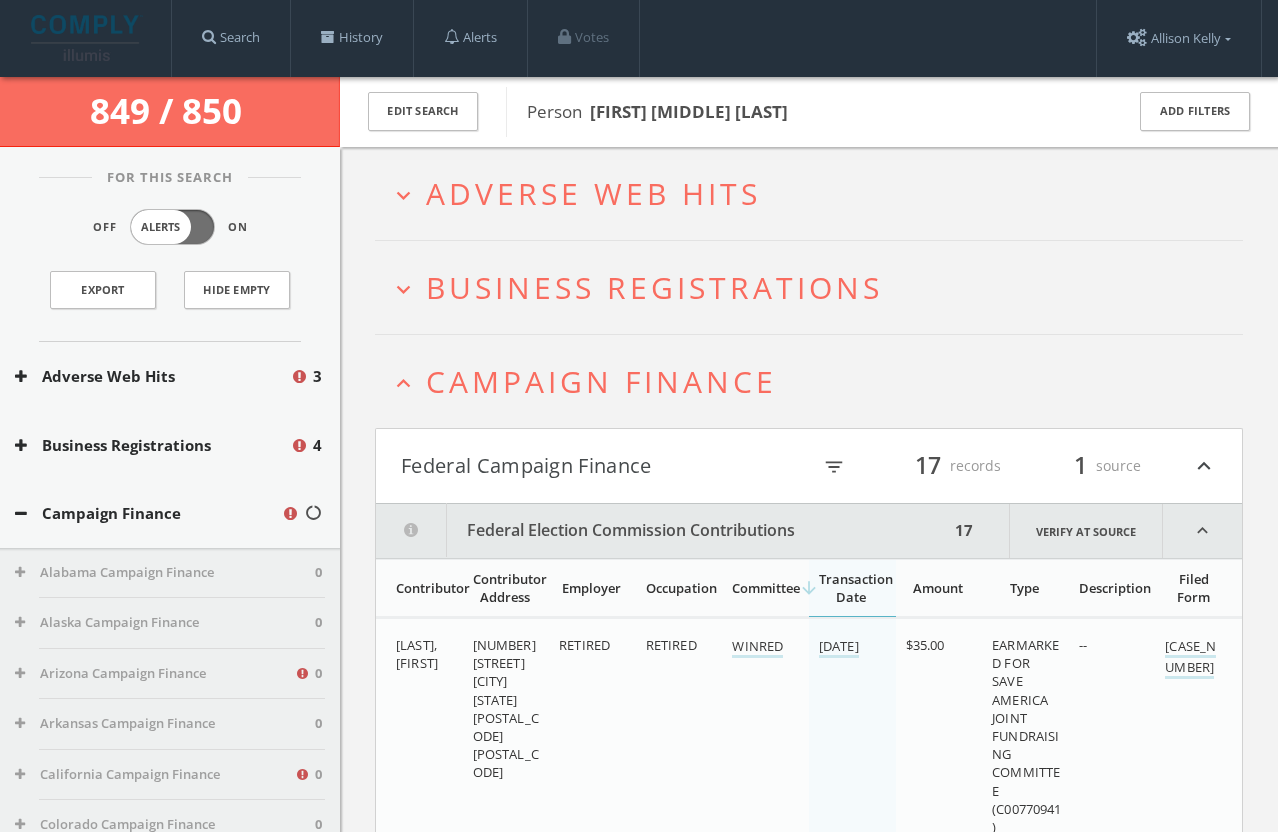 click on "Federal Campaign Finance" at bounding box center (605, 466) 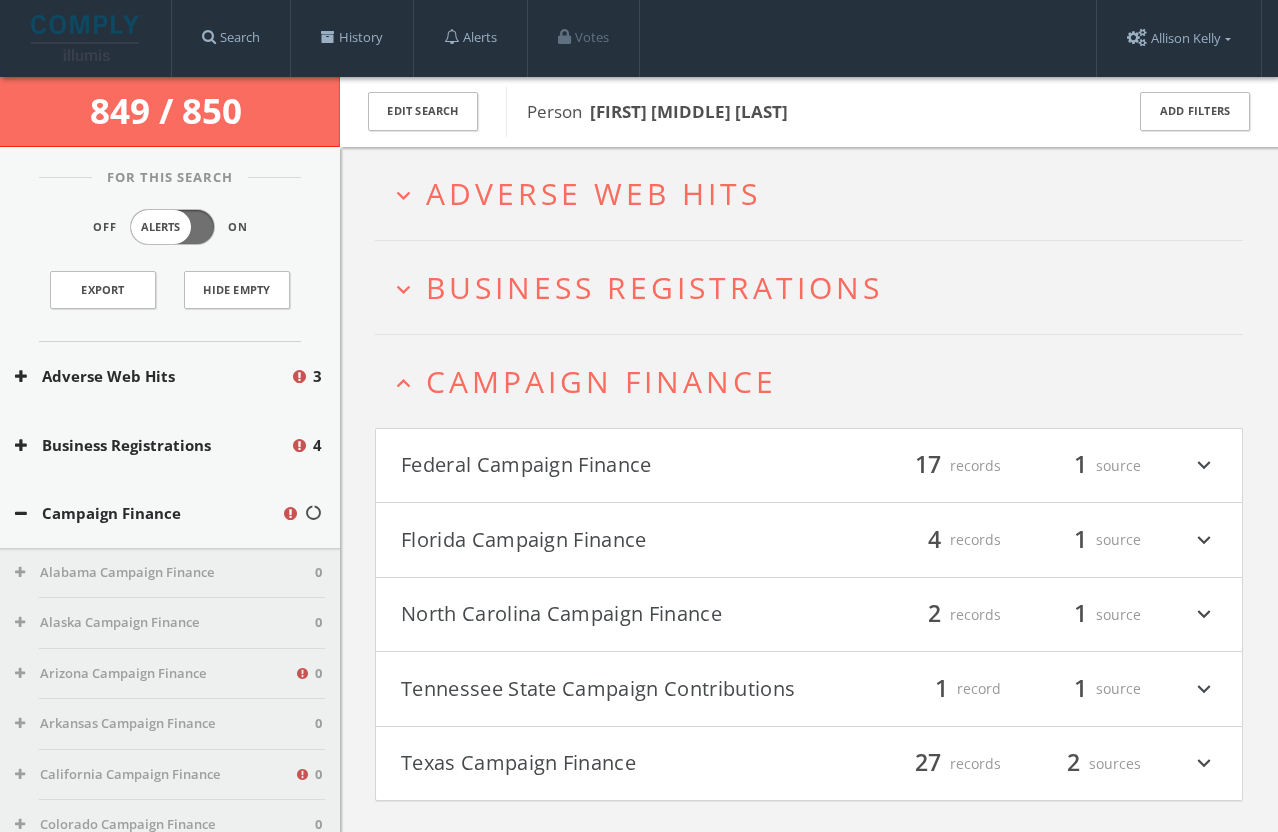 click on "Campaign Finance" at bounding box center [601, 381] 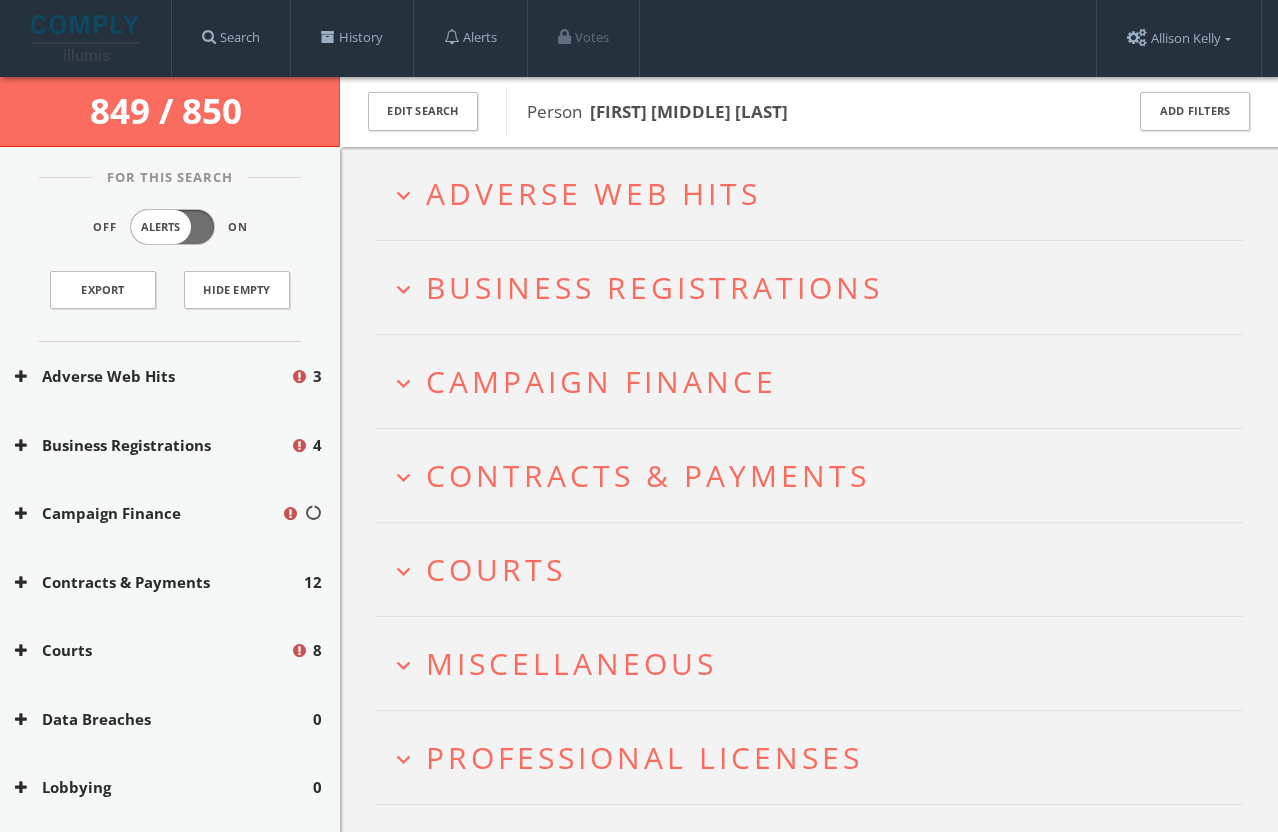 click on "Business Registrations" at bounding box center (654, 287) 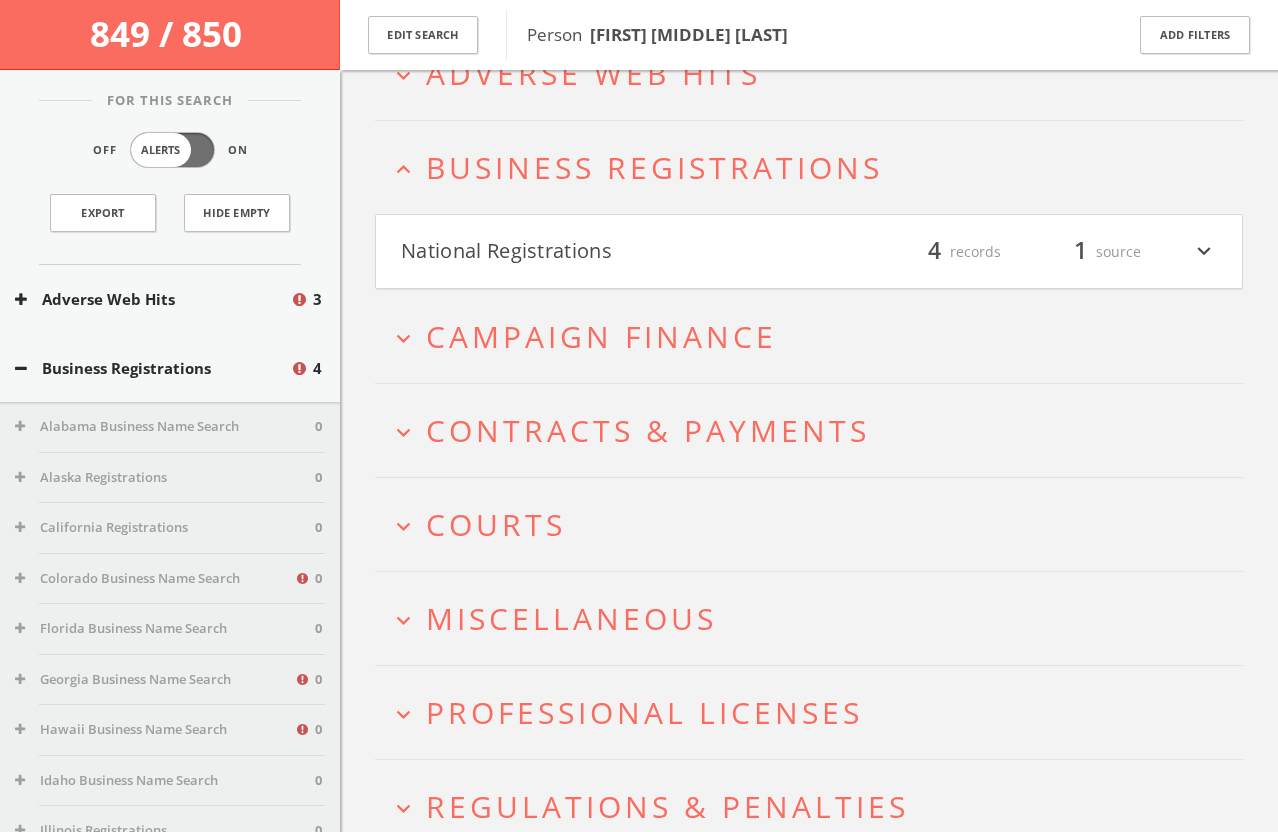 click on "expand_more Adverse Web Hits expand_less Business Registrations National Registrations filter_list 4 records 1 source  expand_more expand_more Campaign Finance expand_more Contracts & Payments expand_more Courts expand_more Miscellaneous expand_more Professional Licenses expand_more Regulations & Penalties" at bounding box center (809, 440) 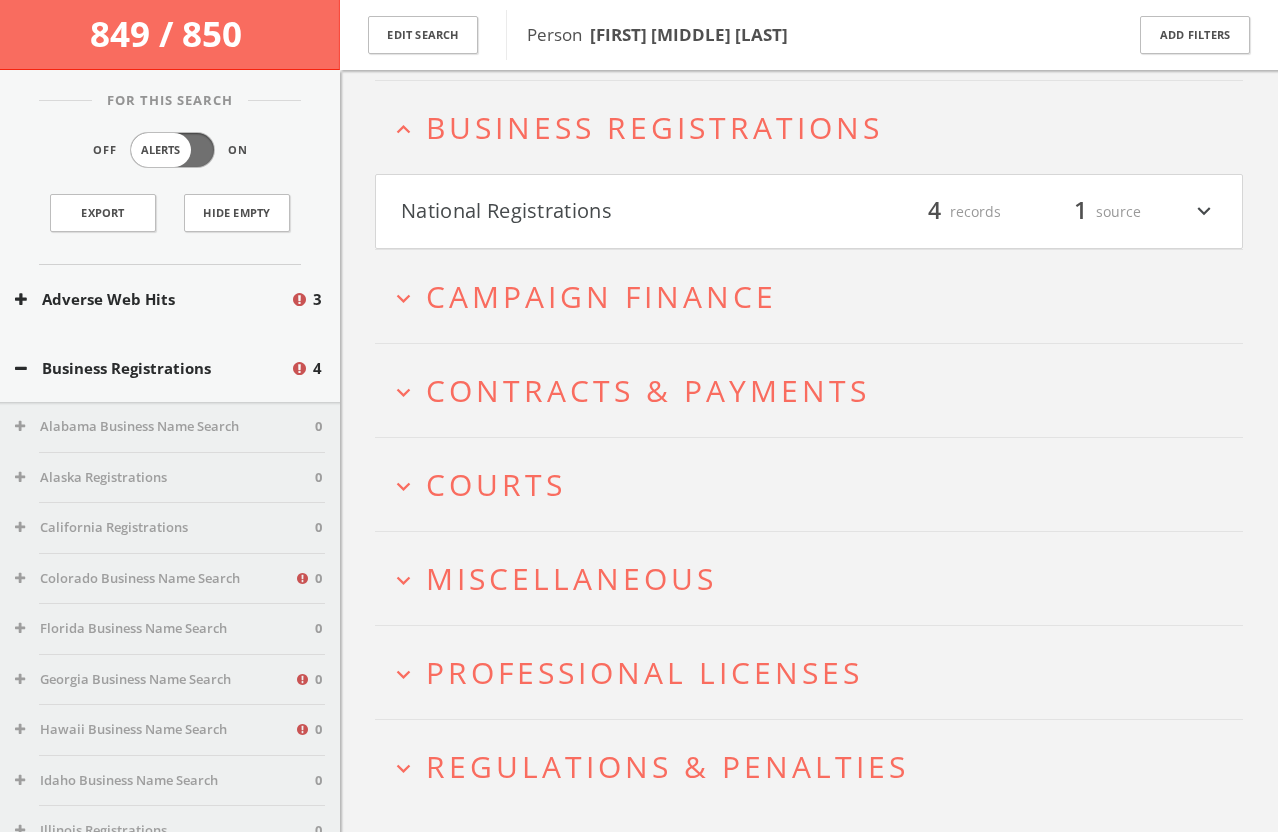 click on "National Registrations" at bounding box center [605, 212] 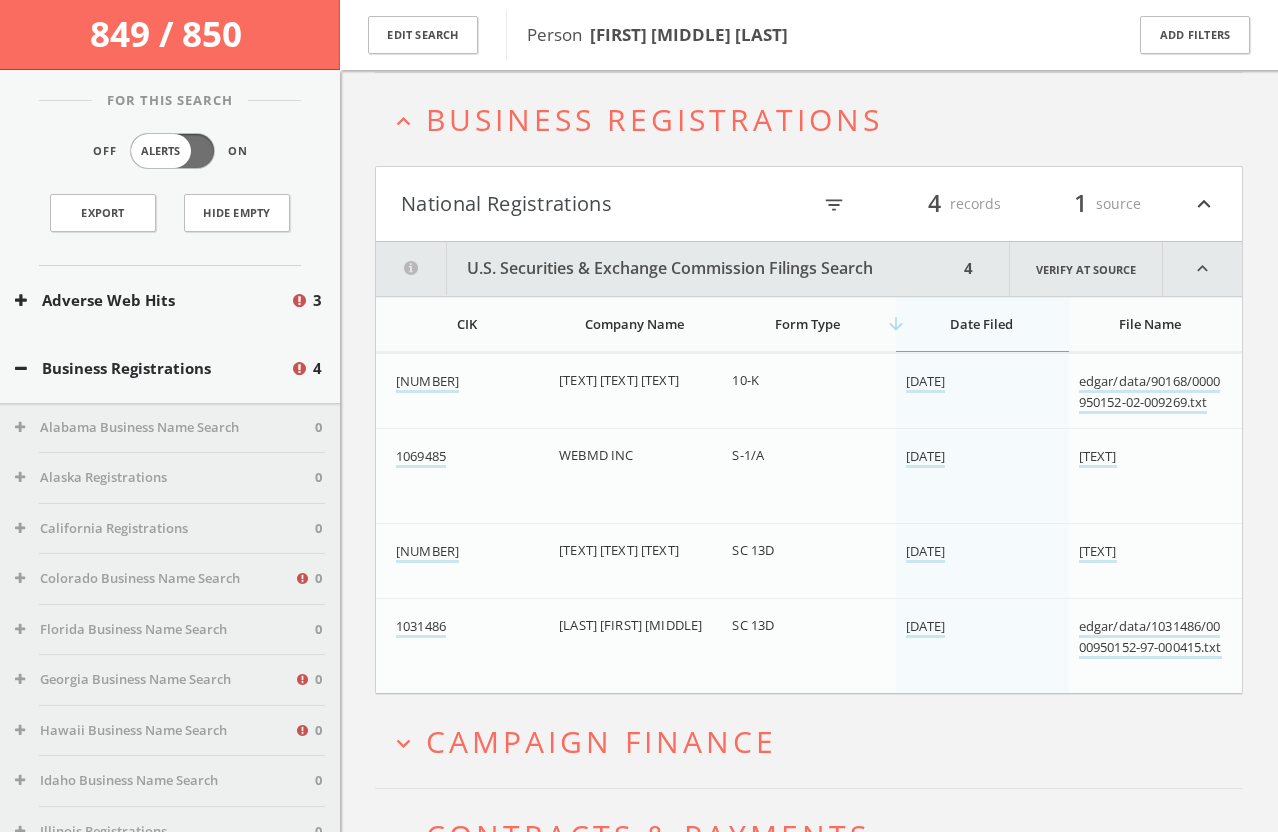 scroll, scrollTop: 0, scrollLeft: 0, axis: both 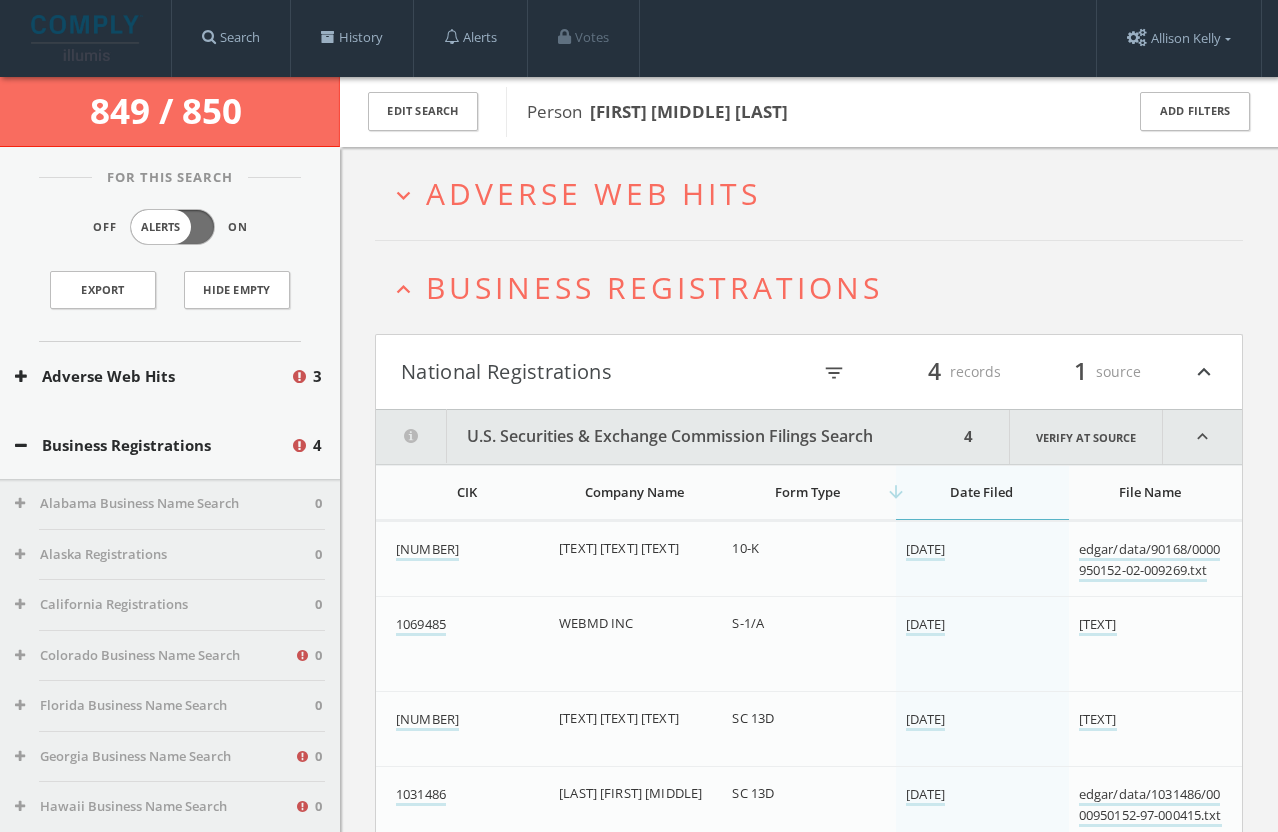 click on "expand_less Business Registrations" at bounding box center (809, 287) 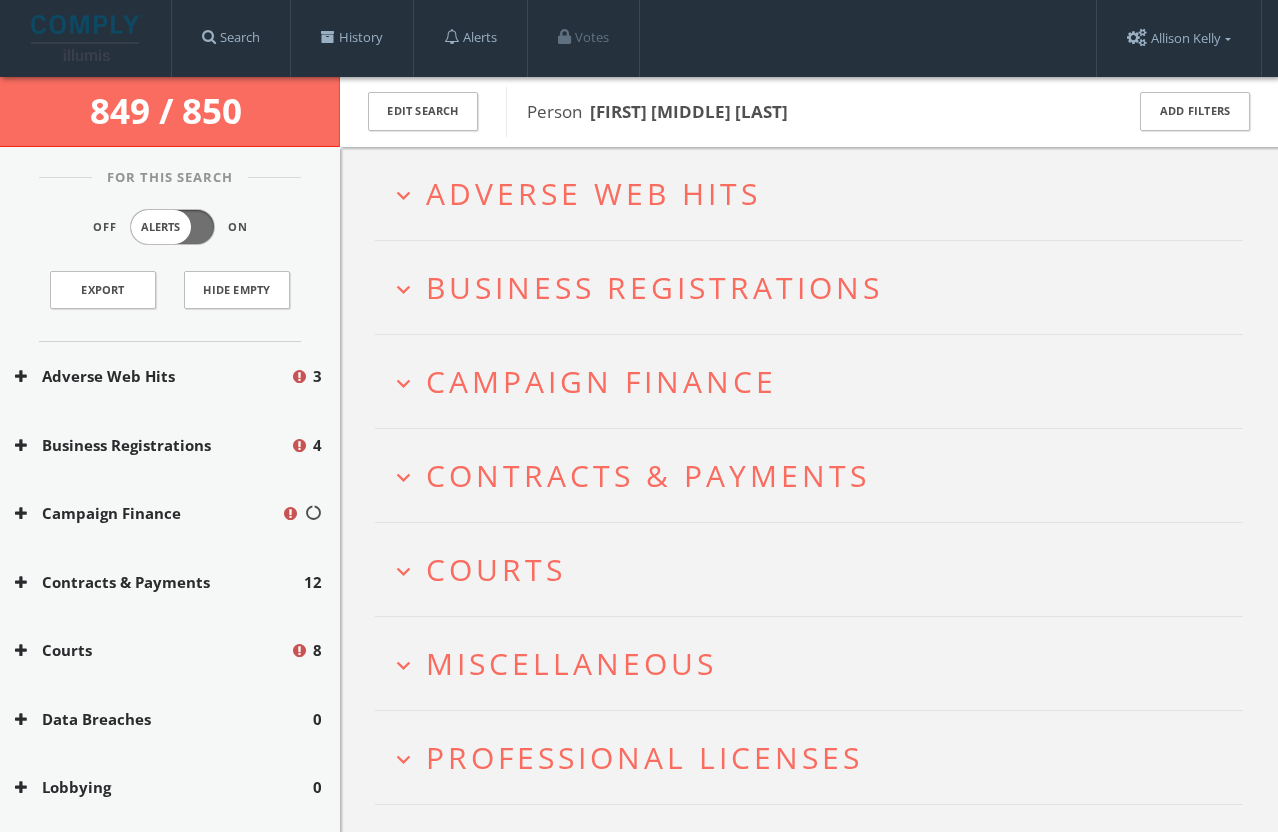 click on "expand_more Adverse Web Hits" at bounding box center (809, 193) 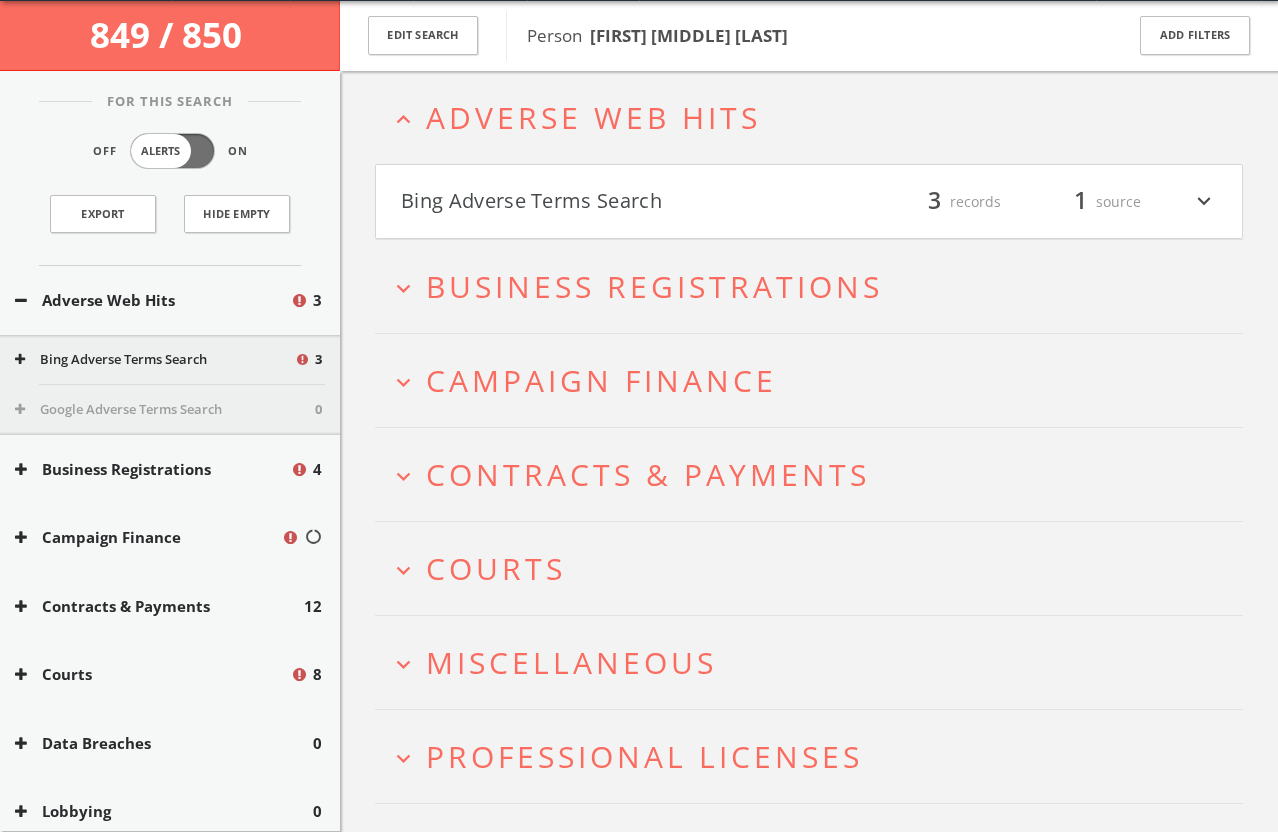 click on "Bing Adverse Terms Search" at bounding box center [605, 202] 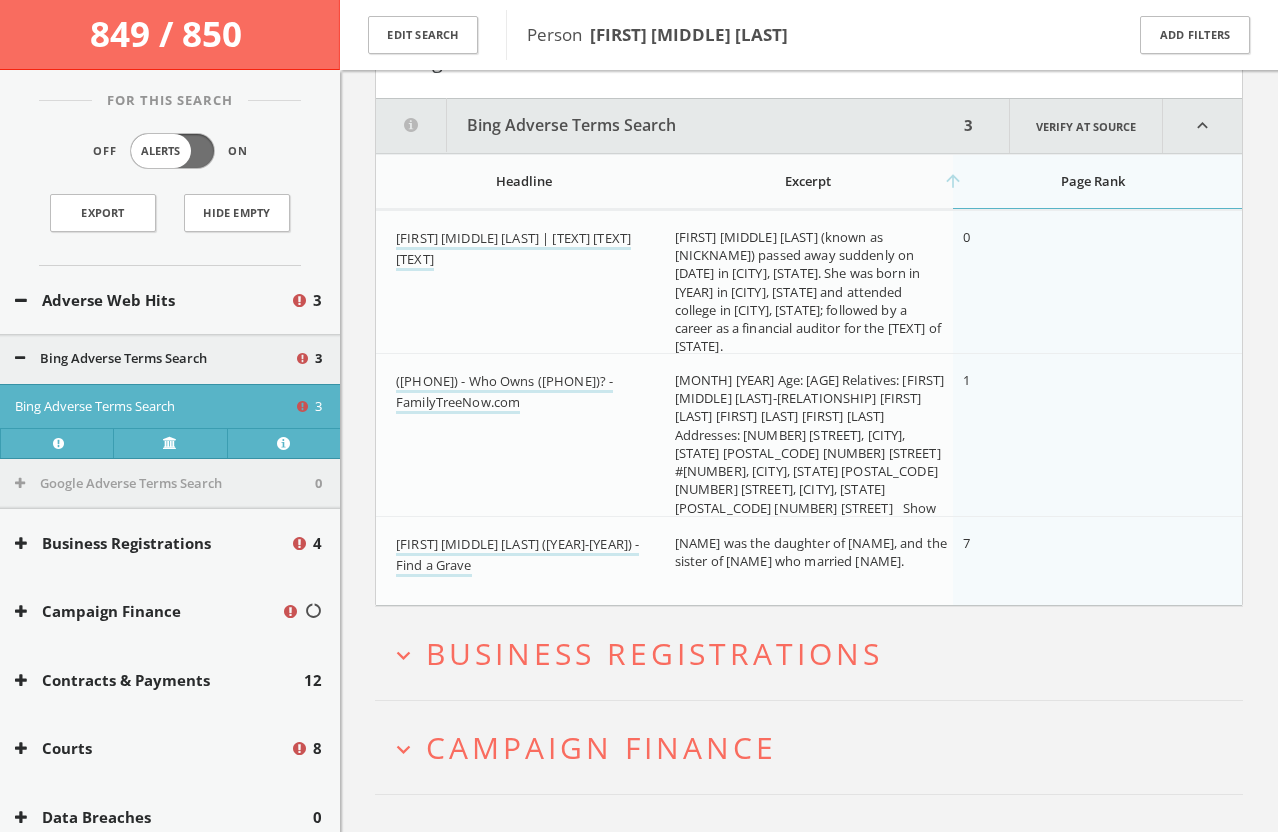 scroll, scrollTop: 0, scrollLeft: 0, axis: both 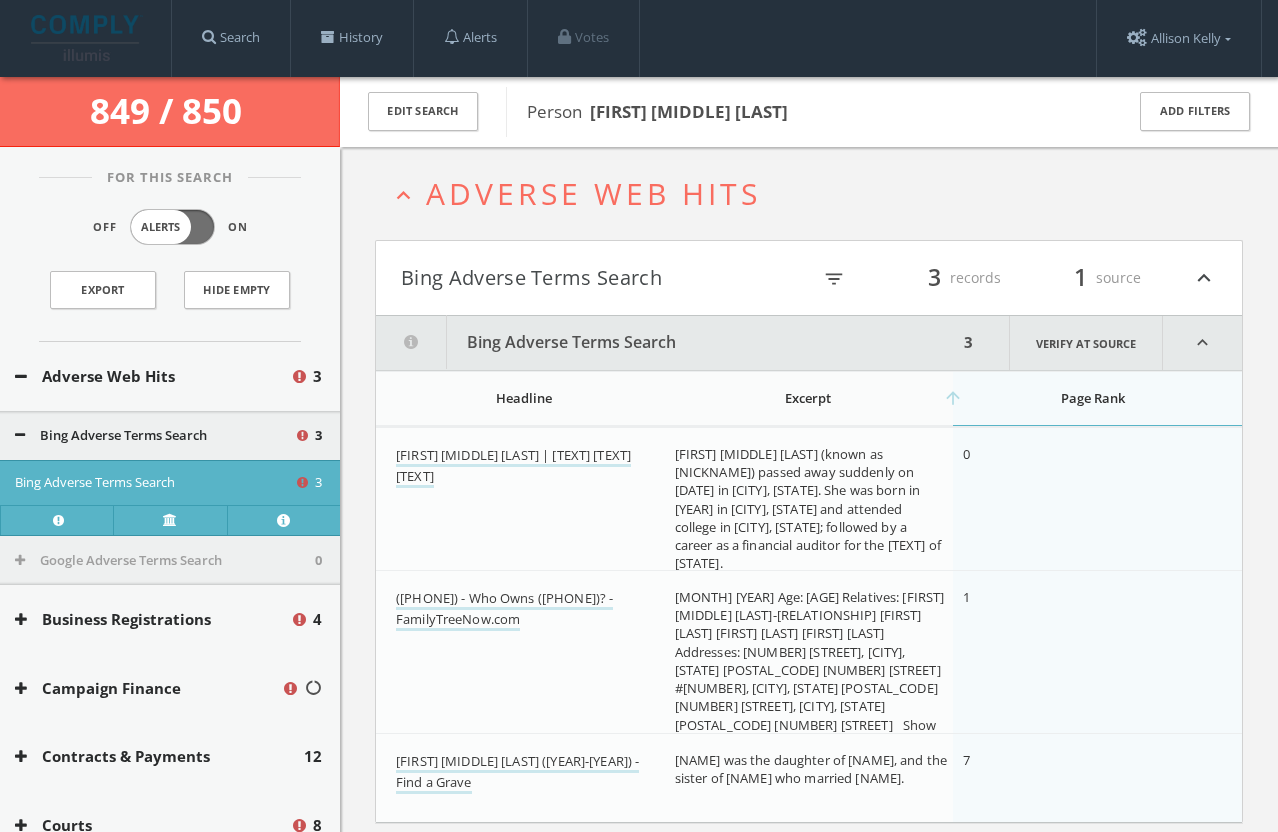 click on "Bing Adverse Terms Search" at bounding box center [605, 278] 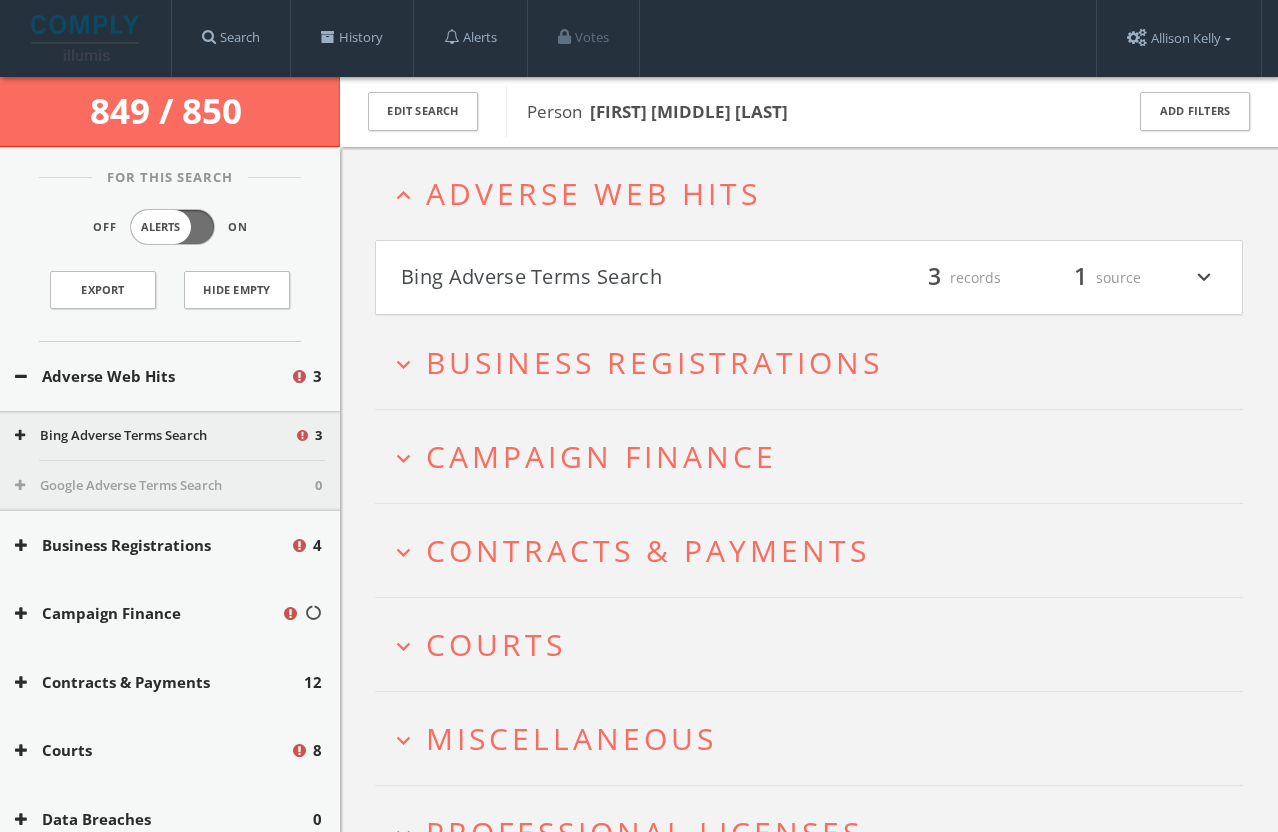 click on "Adverse Web Hits" at bounding box center [593, 193] 